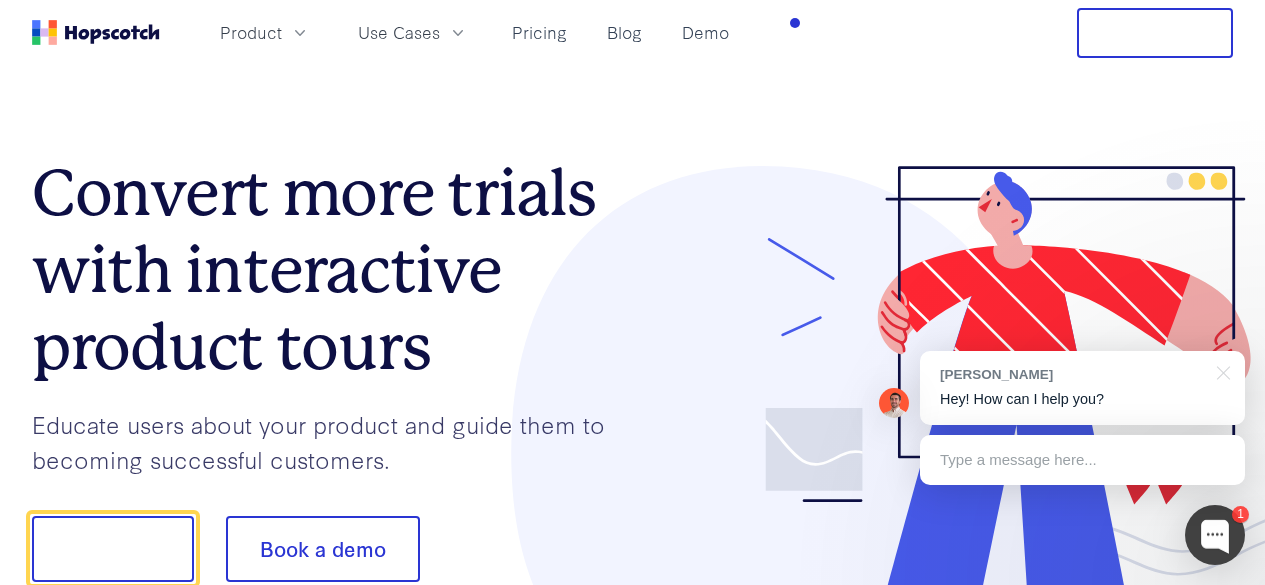 scroll, scrollTop: 0, scrollLeft: 0, axis: both 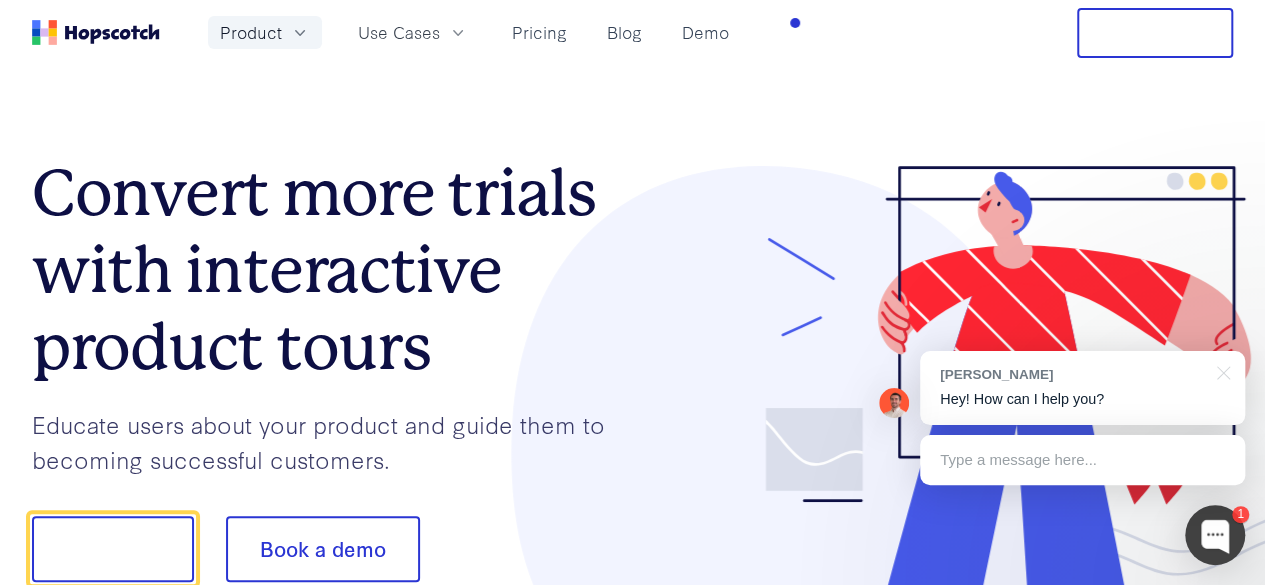 click on "Product" at bounding box center [251, 32] 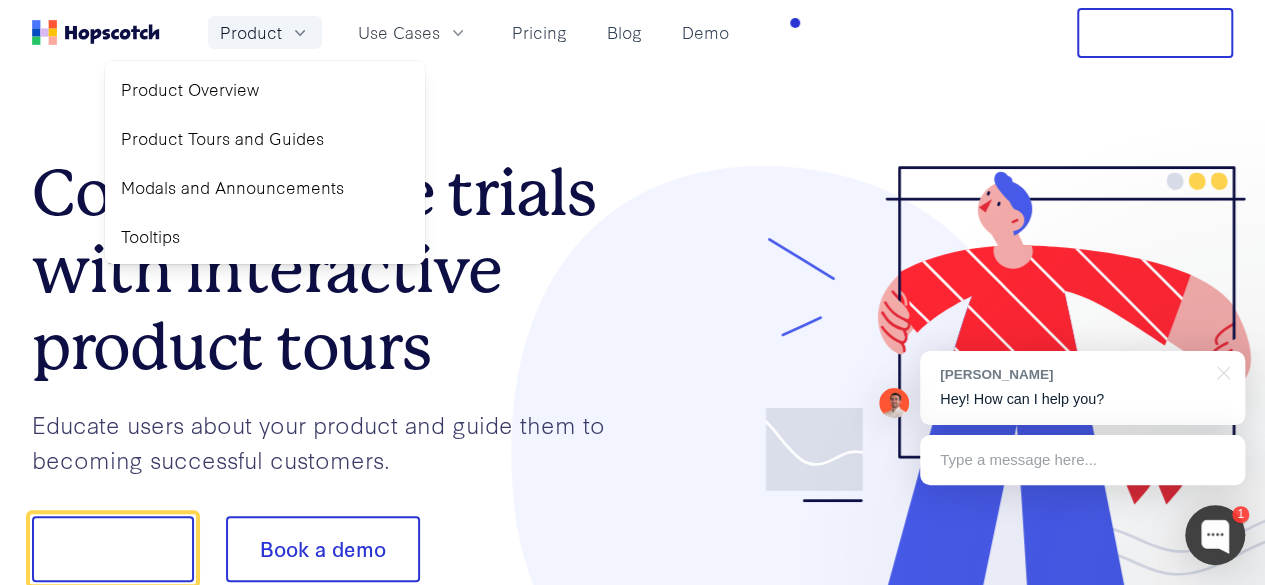 click on "Product" at bounding box center (251, 32) 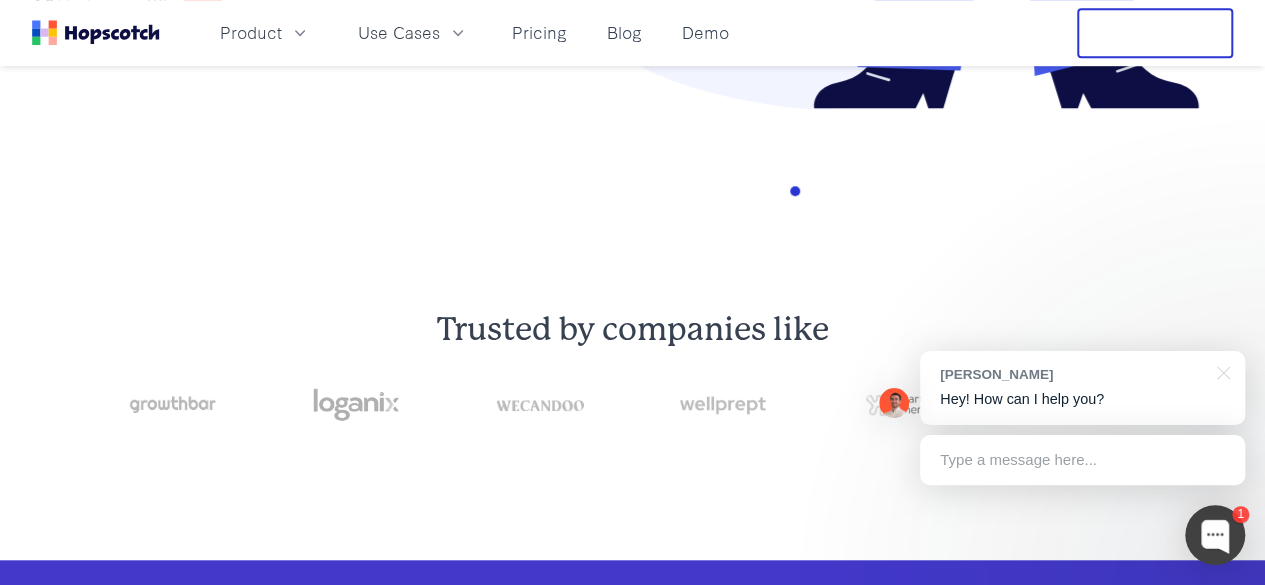 scroll, scrollTop: 800, scrollLeft: 0, axis: vertical 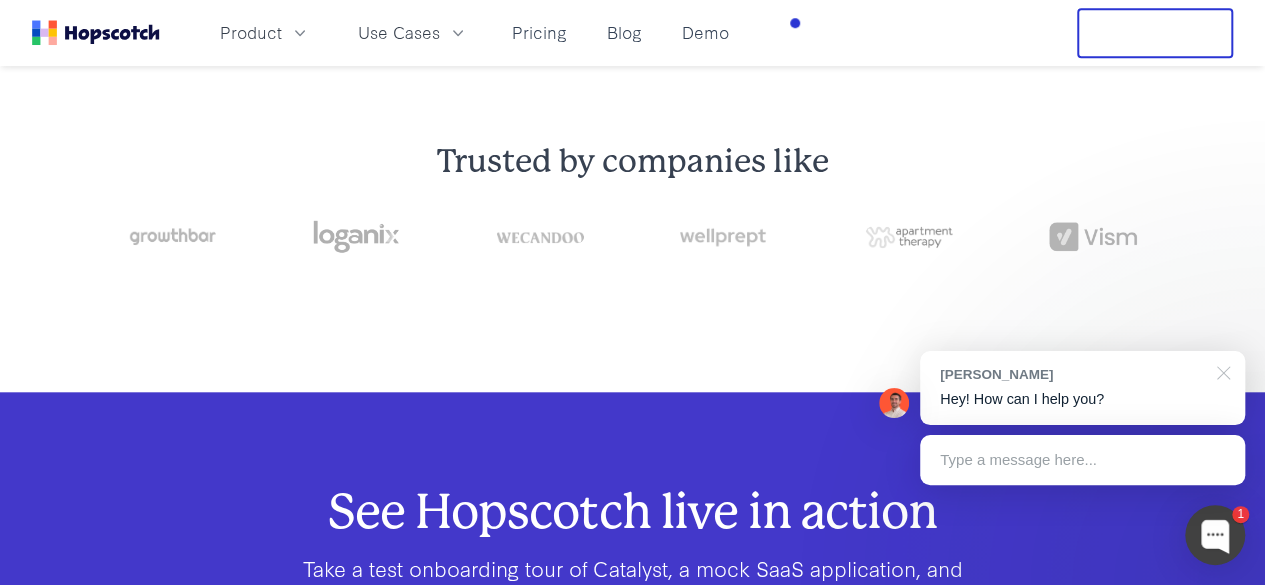 click at bounding box center [1220, 371] 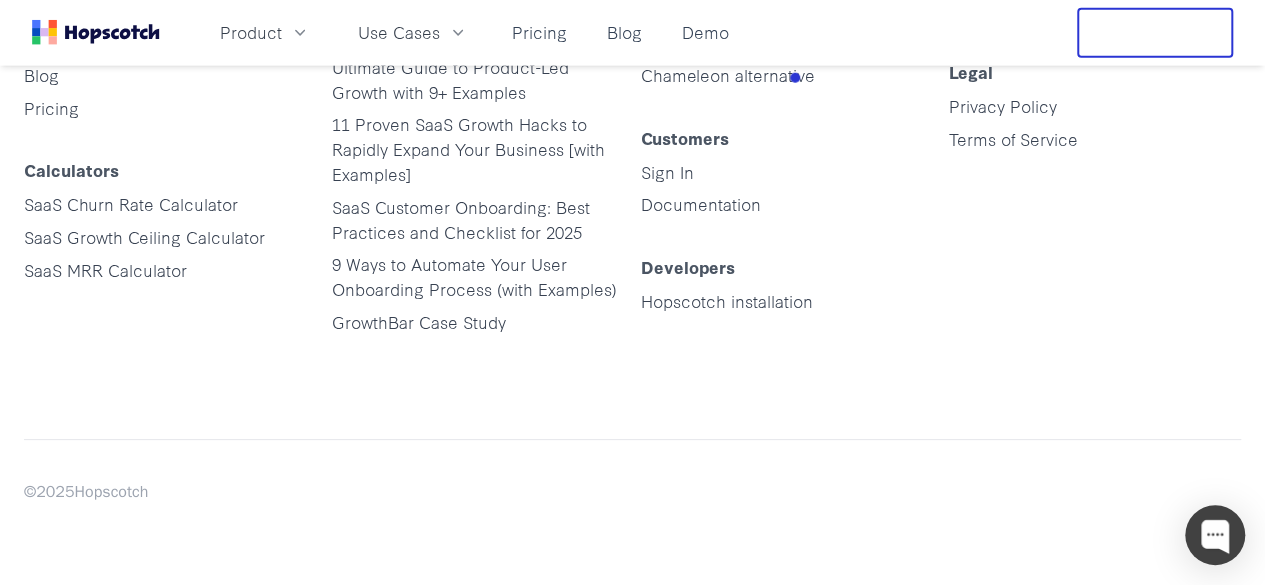 scroll, scrollTop: 10204, scrollLeft: 0, axis: vertical 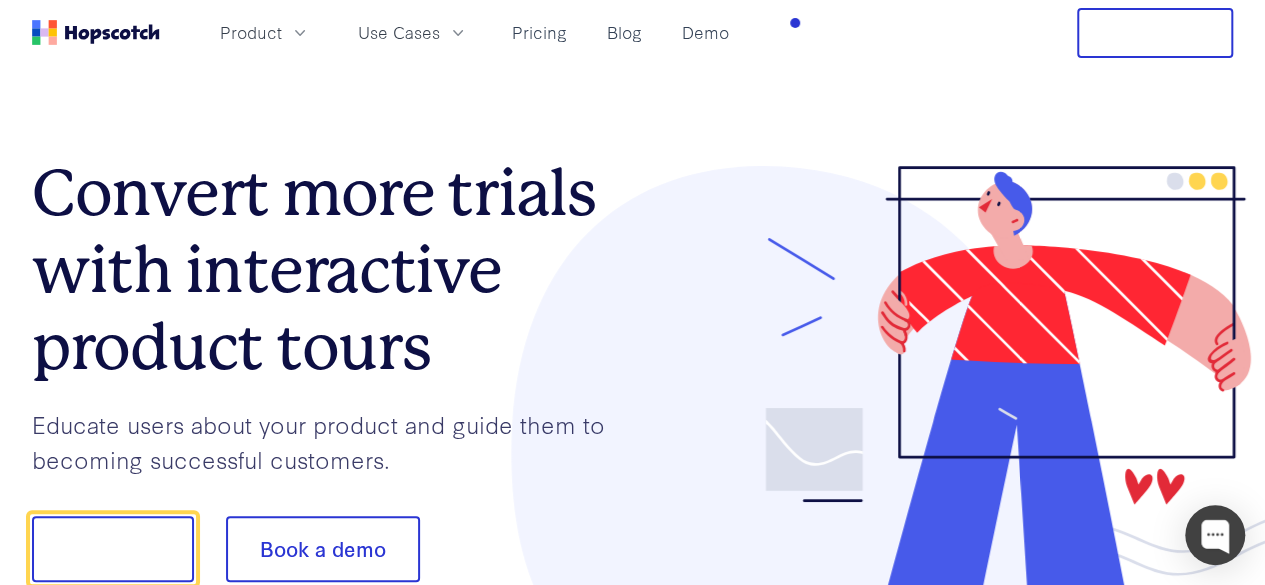 drag, startPoint x: 50, startPoint y: 35, endPoint x: 35, endPoint y: 119, distance: 85.32877 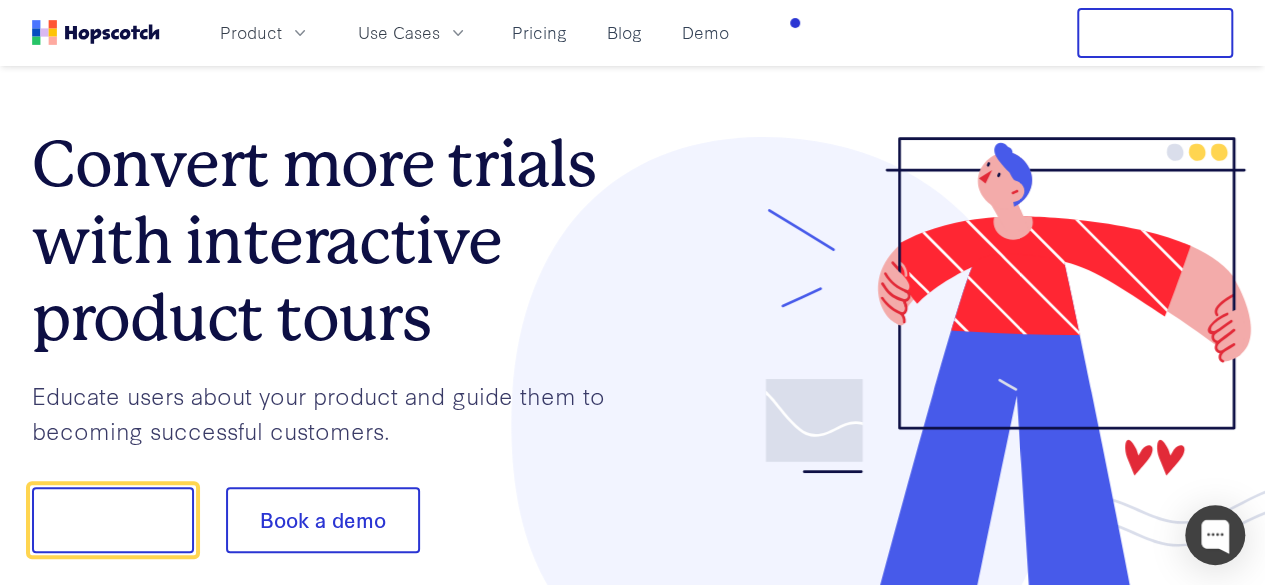 scroll, scrollTop: 28, scrollLeft: 0, axis: vertical 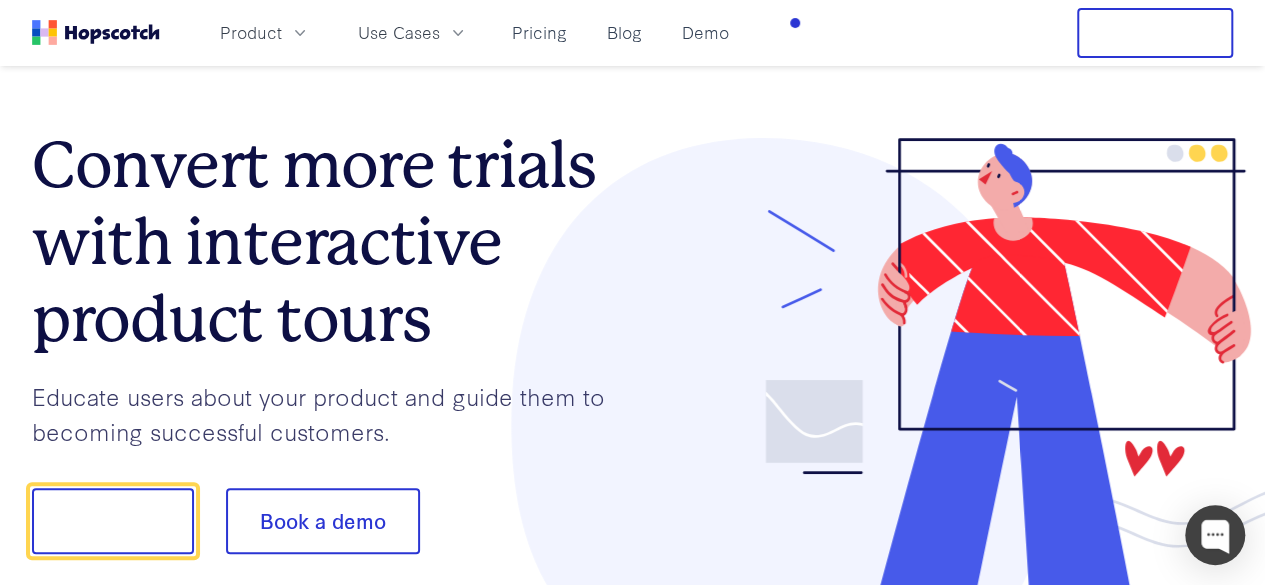 click on "Free Trial" at bounding box center [1155, 33] 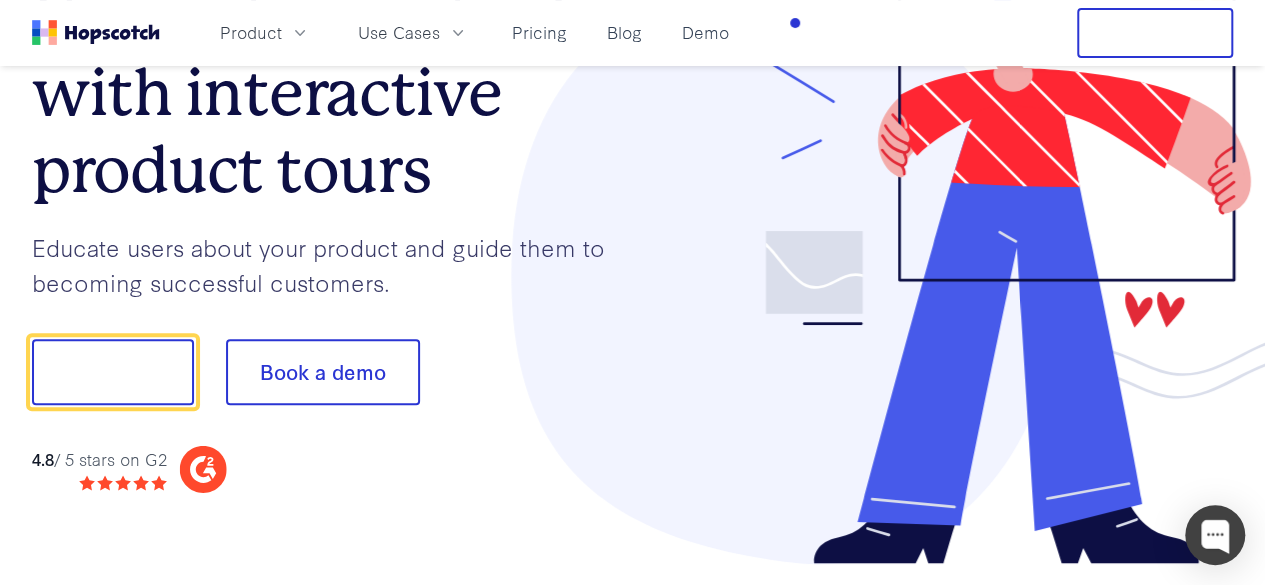 scroll, scrollTop: 184, scrollLeft: 0, axis: vertical 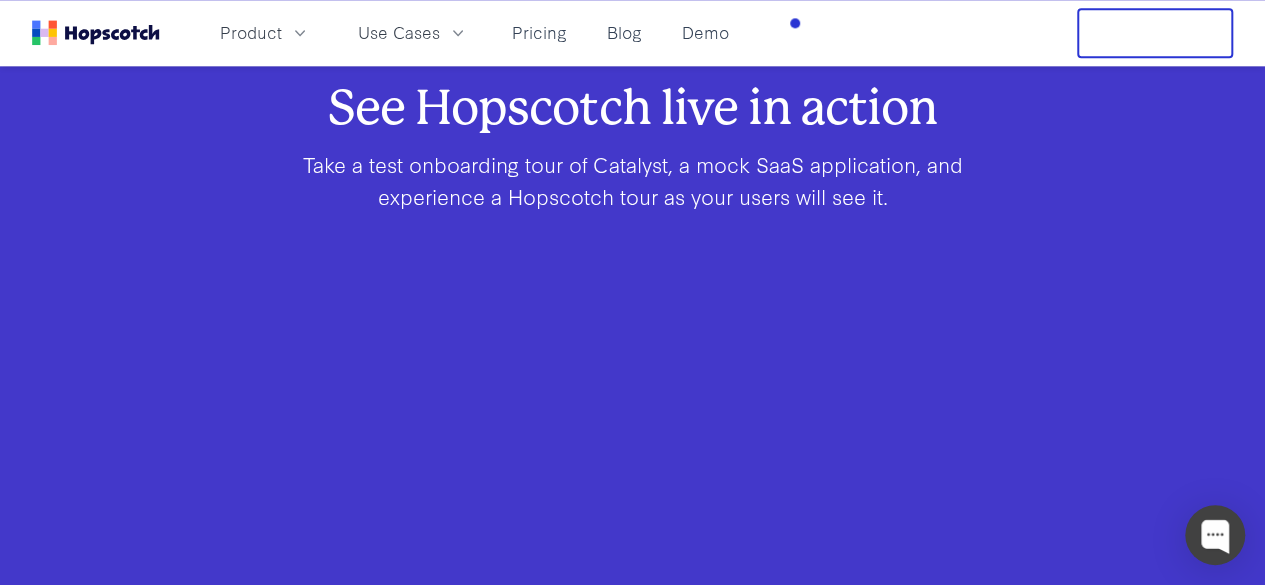 drag, startPoint x: 84, startPoint y: 345, endPoint x: 200, endPoint y: 162, distance: 216.66795 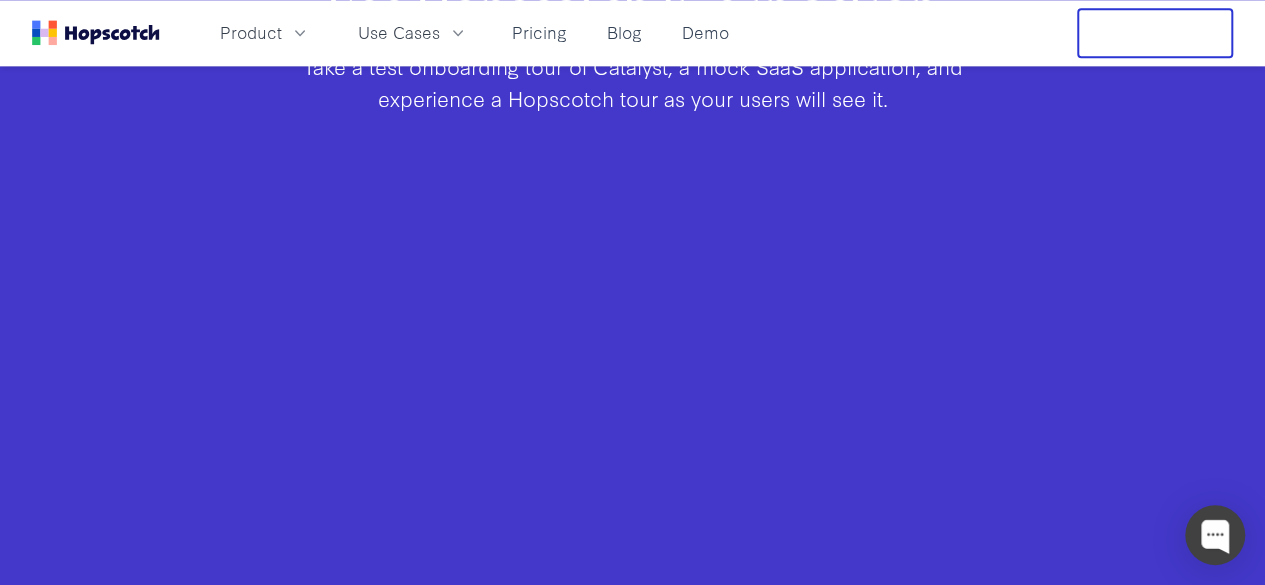 scroll, scrollTop: 1304, scrollLeft: 0, axis: vertical 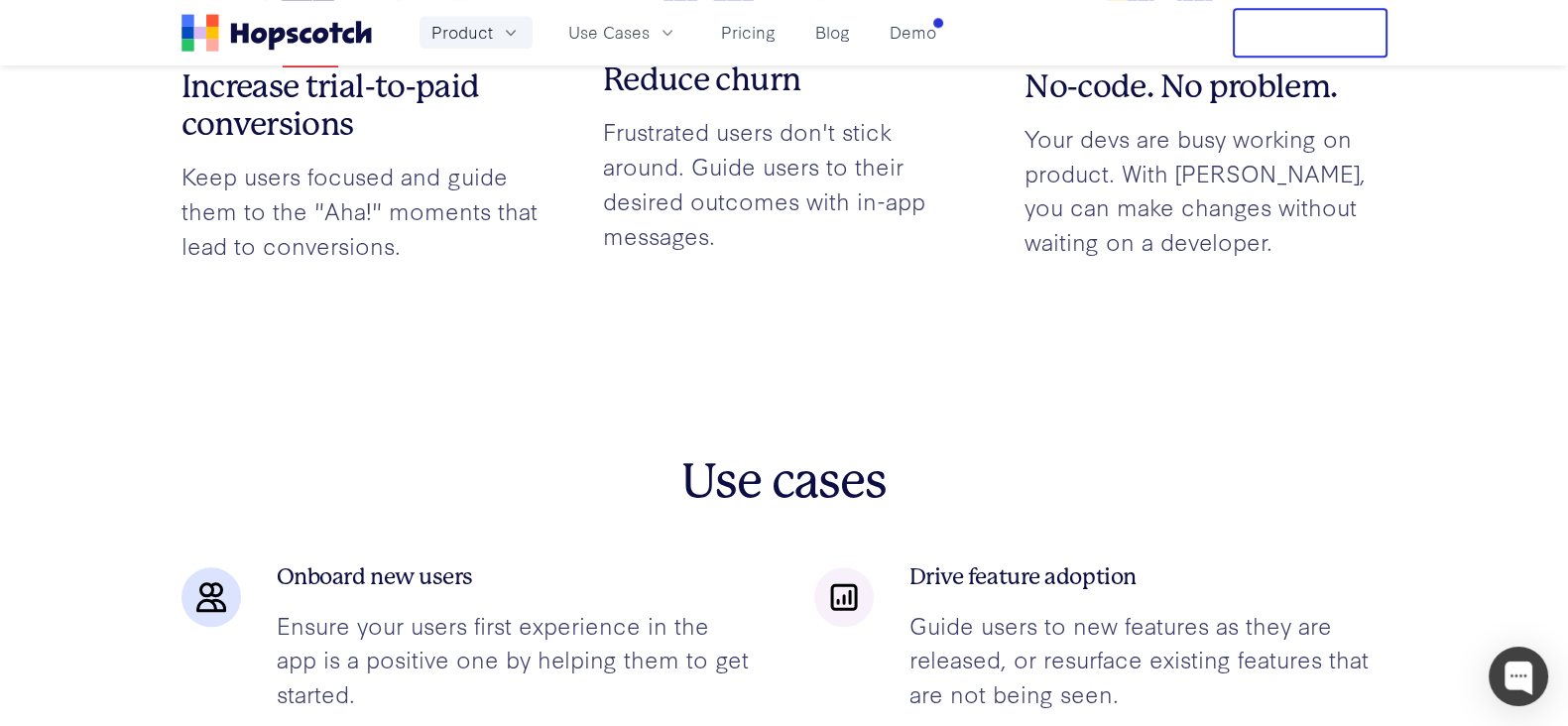 click on "Product" at bounding box center [476, 32] 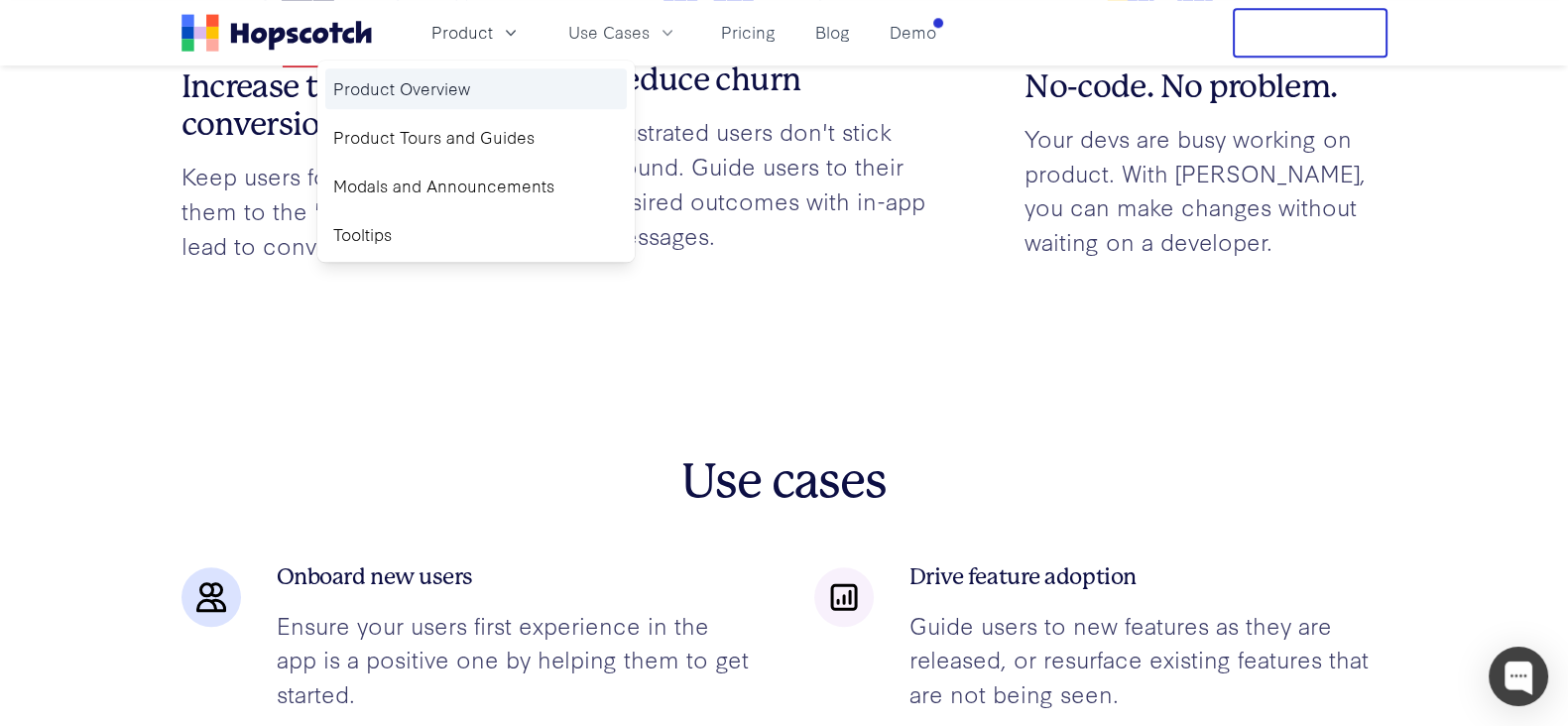 click on "Product Overview" at bounding box center (476, 88) 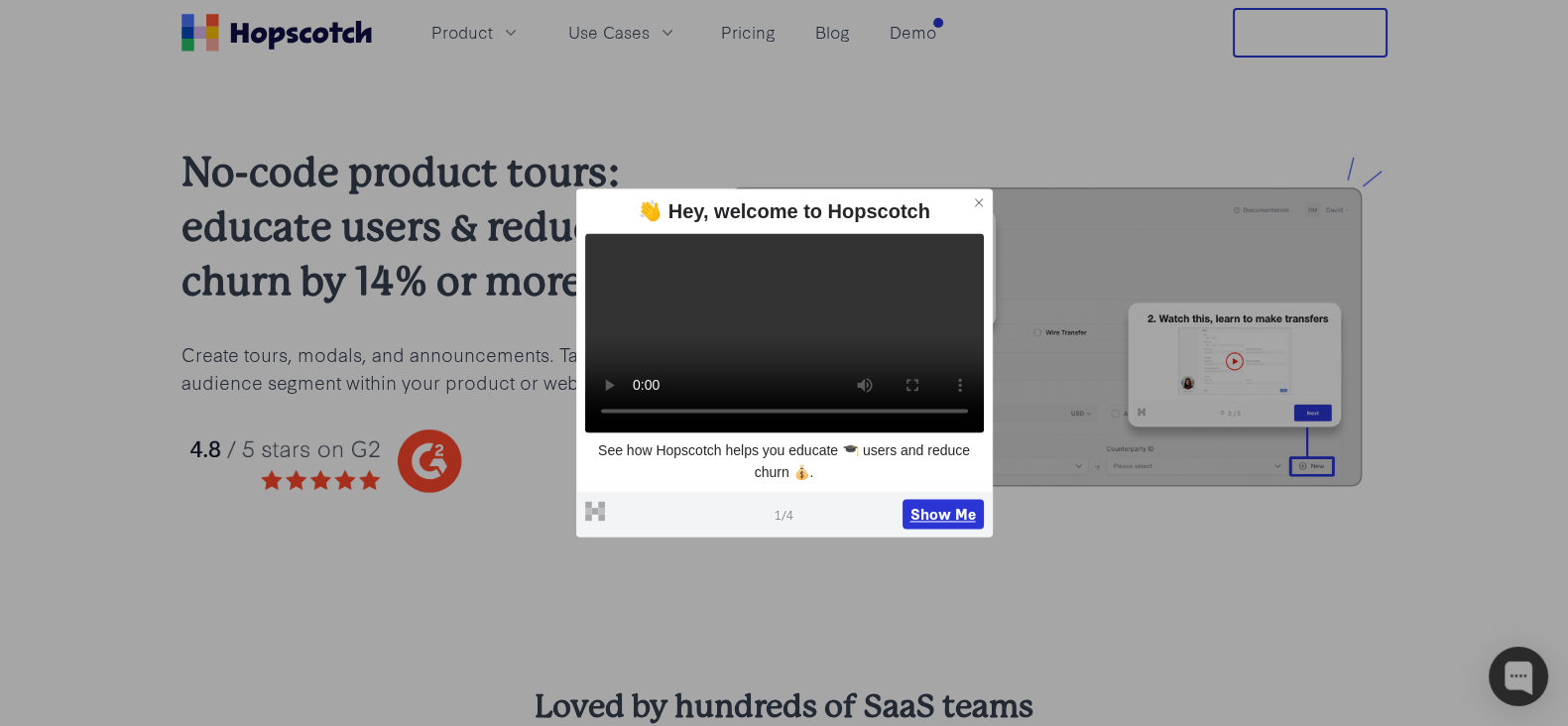 click on "Show Me" at bounding box center [943, 515] 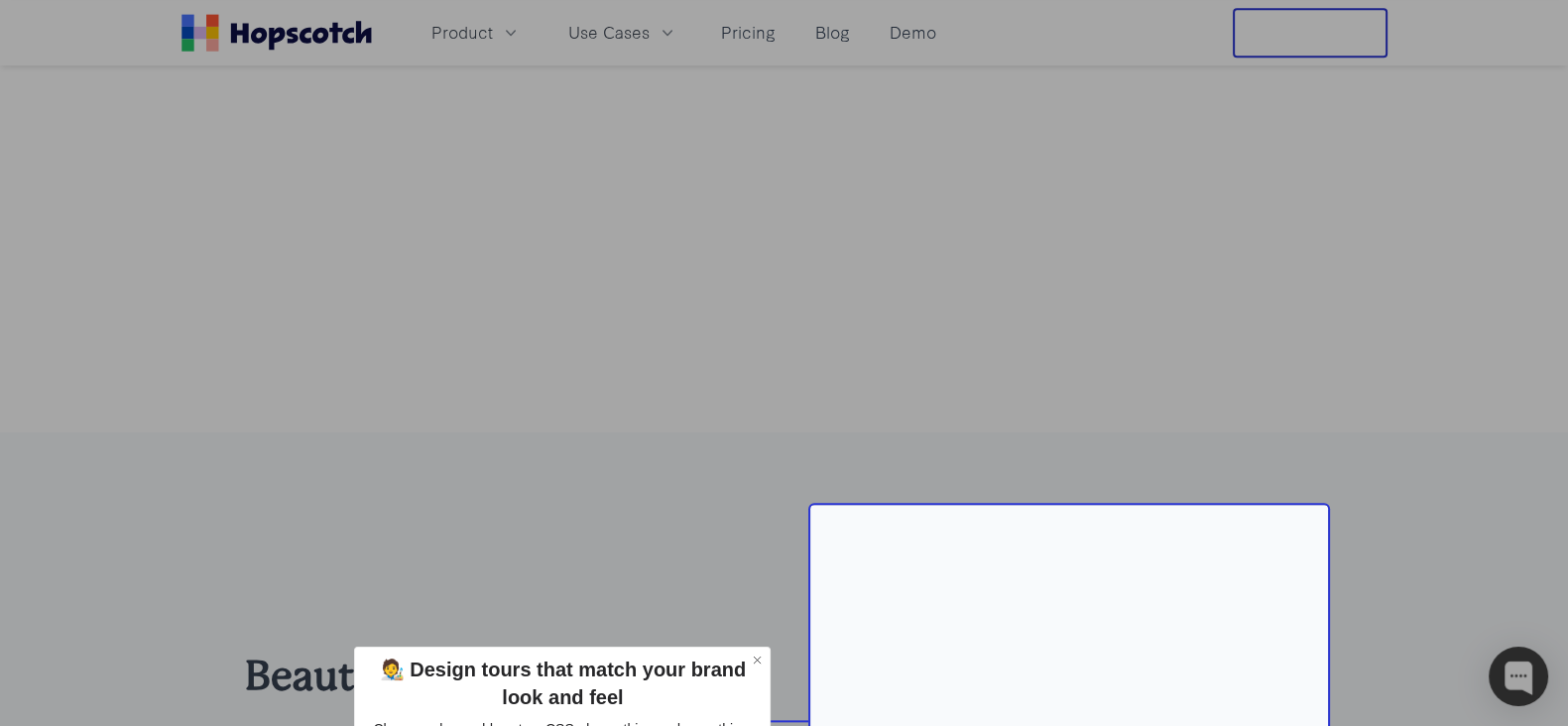 scroll, scrollTop: 2223, scrollLeft: 0, axis: vertical 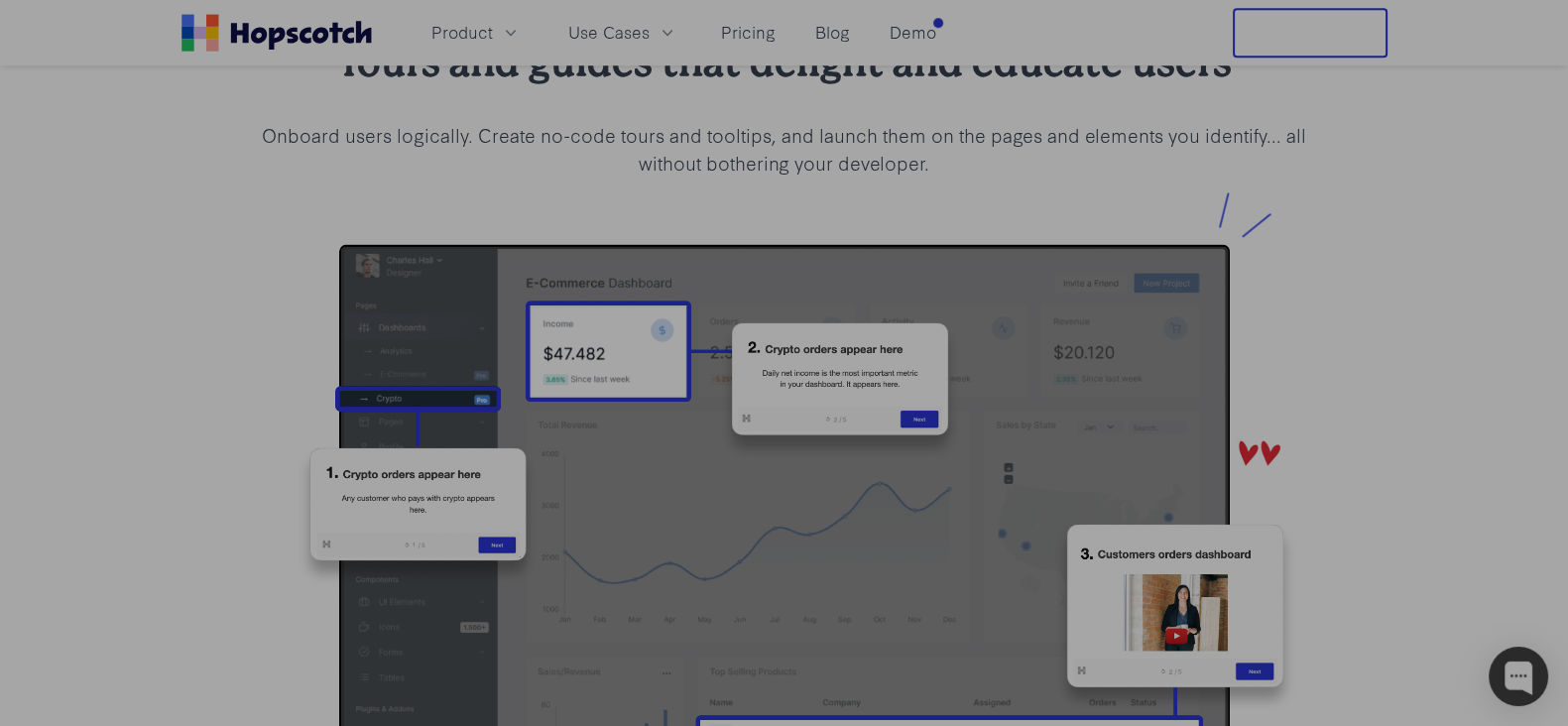 click at bounding box center [784, 485] 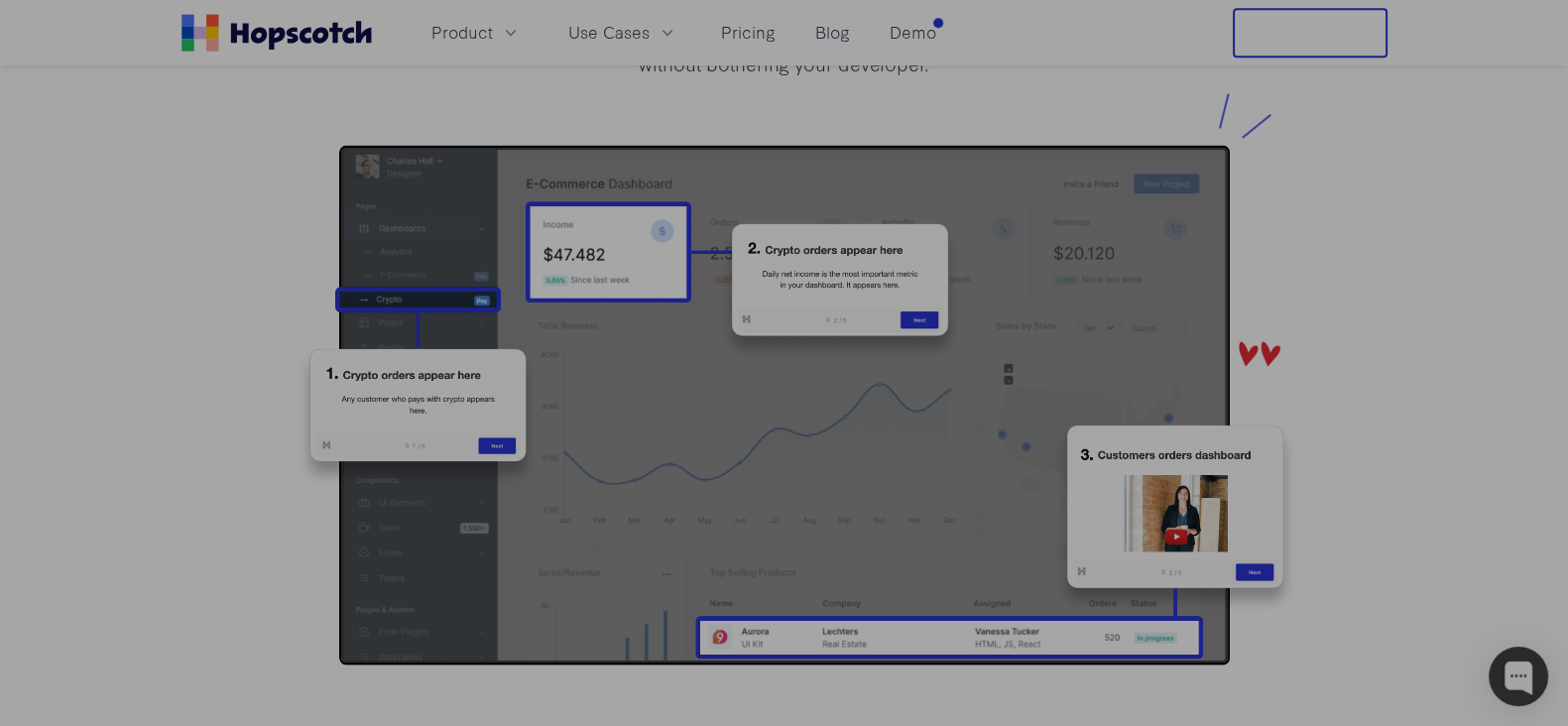 click on "Tours and guides that delight and educate users Onboard users logically. Create no-code tours and tooltips, and launch them on the pages and elements you identify... all without bothering your developer." at bounding box center [784, 314] 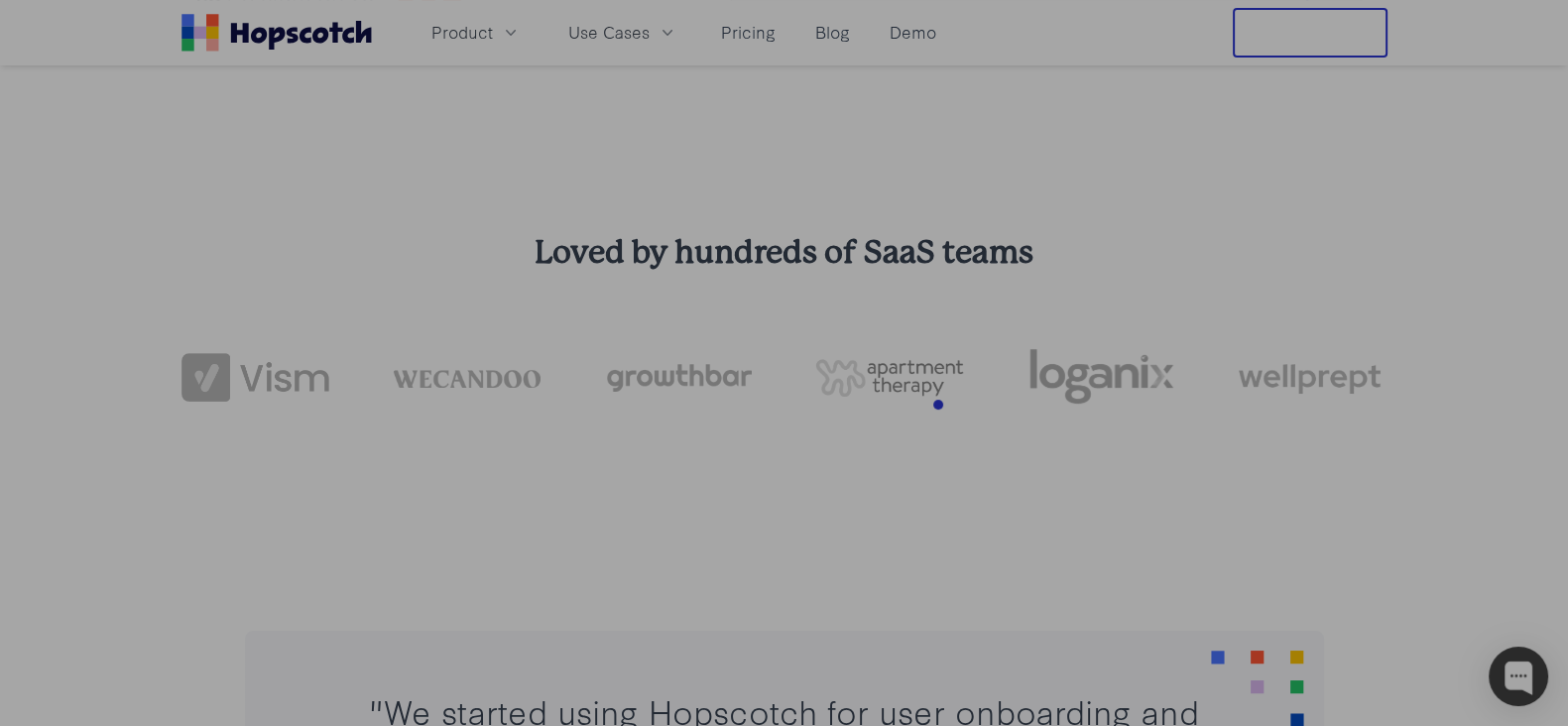scroll, scrollTop: 0, scrollLeft: 0, axis: both 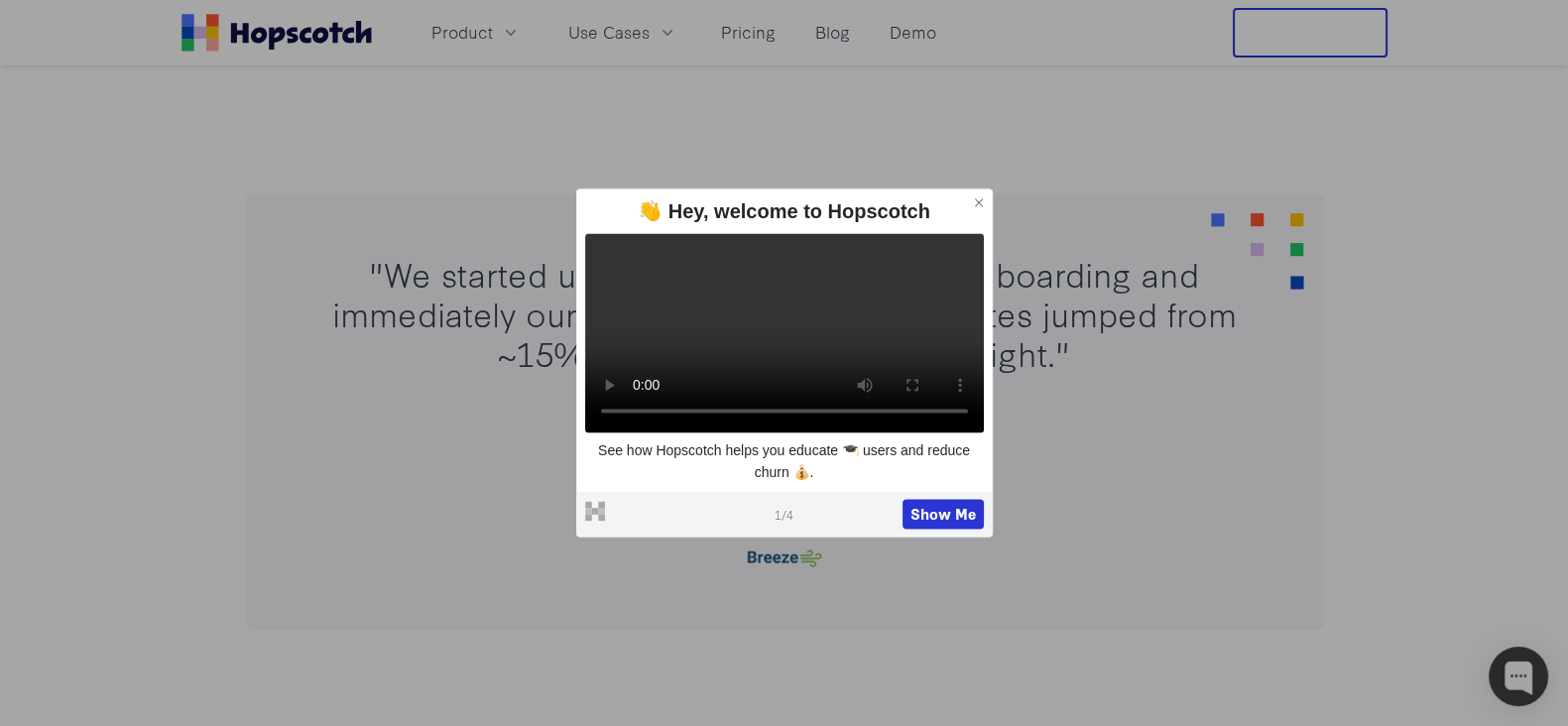click at bounding box center (979, 202) 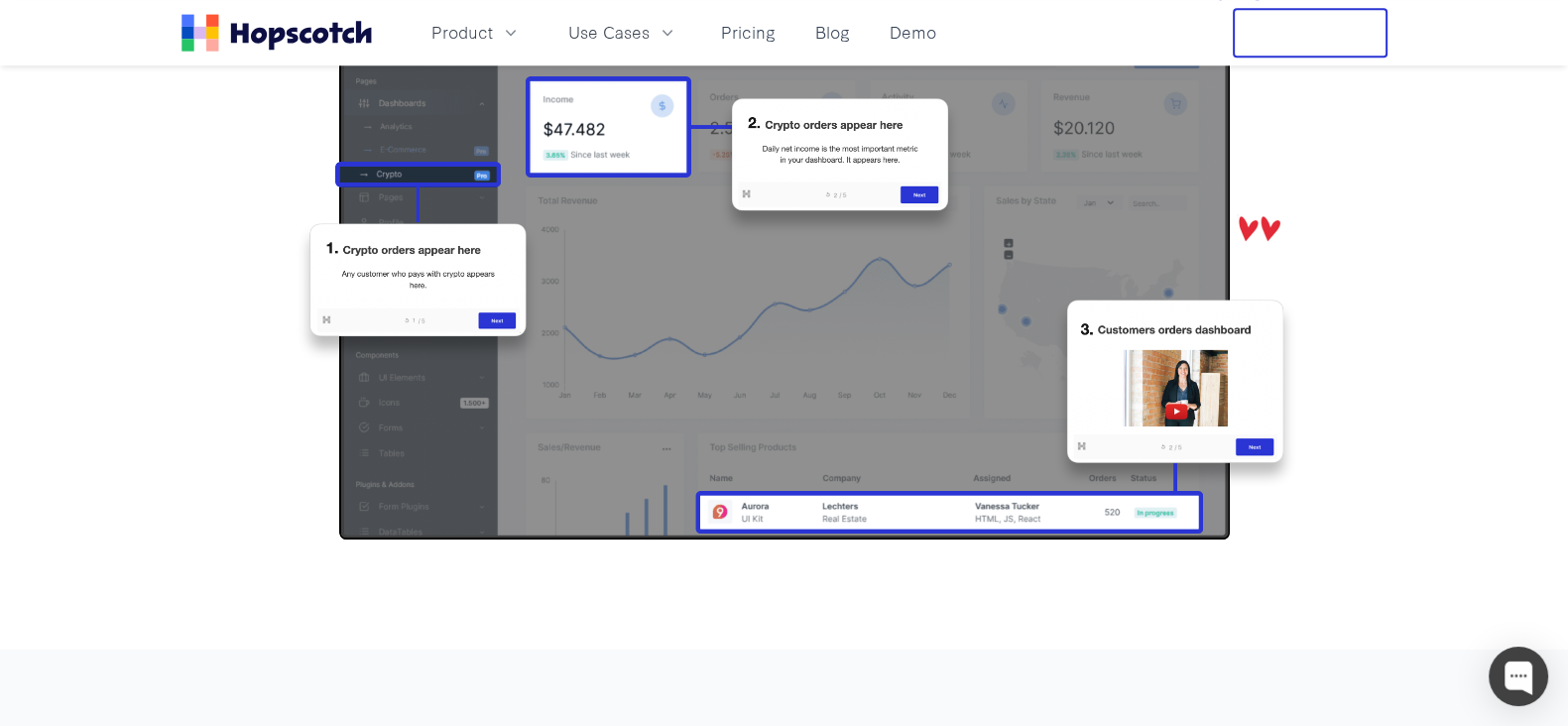 scroll, scrollTop: 2446, scrollLeft: 0, axis: vertical 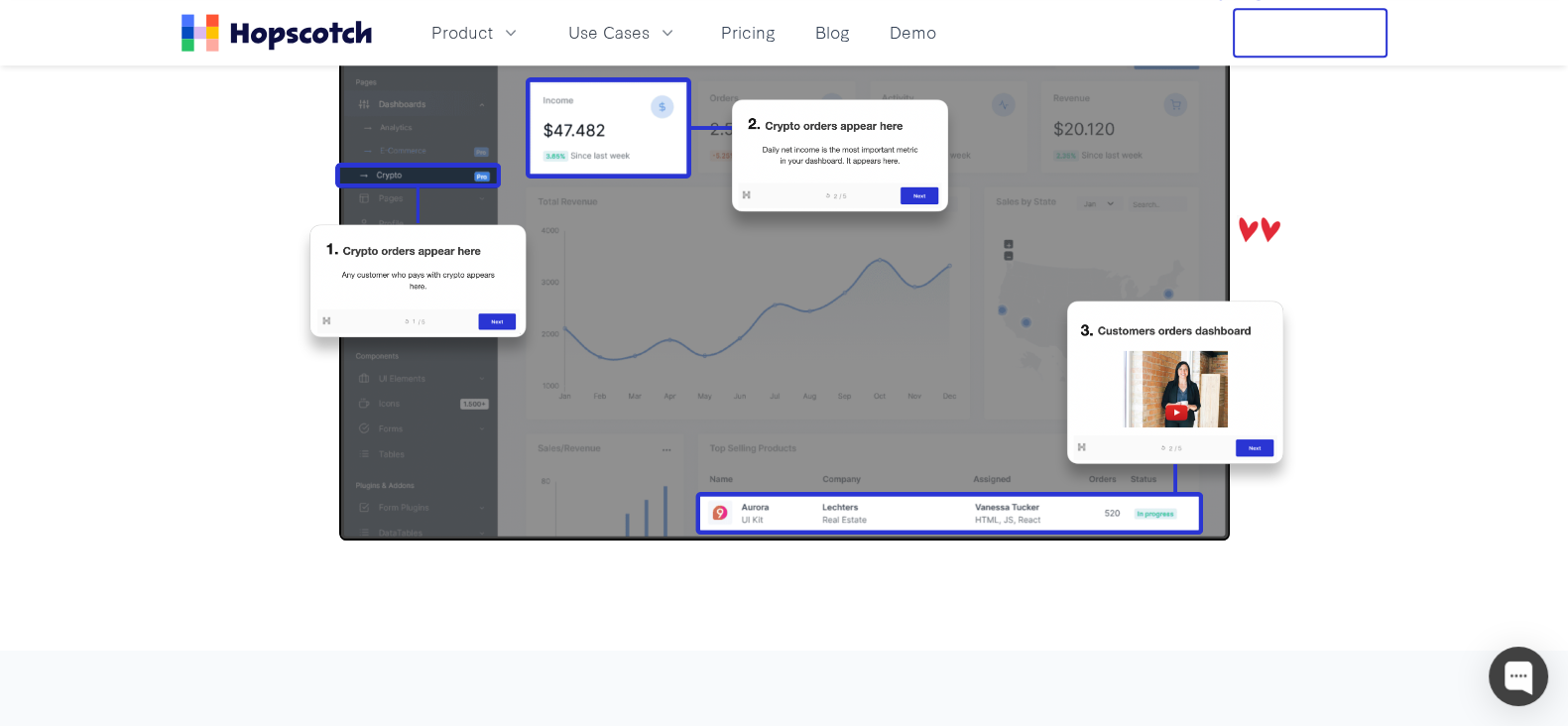 click on "Product Use Cases Pricing Blog Demo" at bounding box center (562, 33) 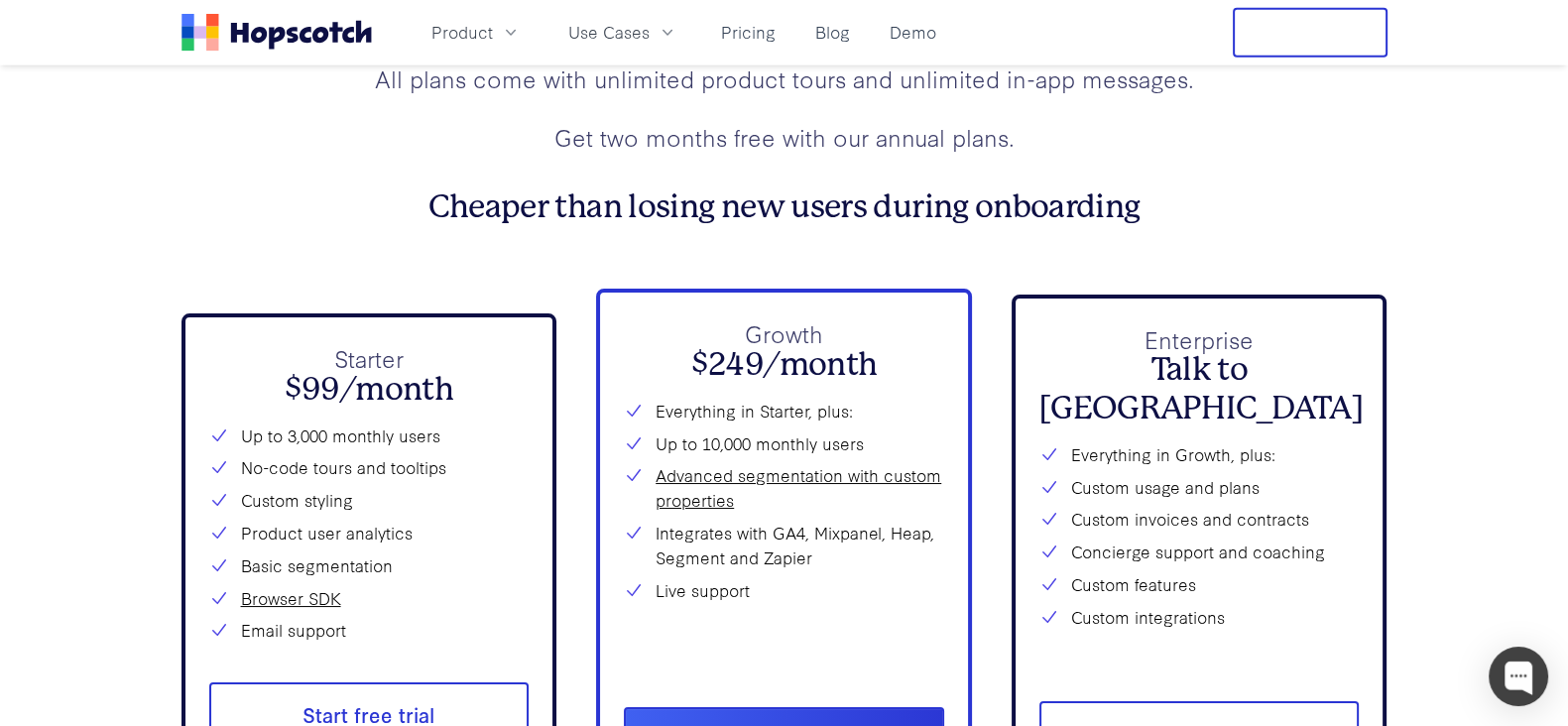 scroll, scrollTop: 7006, scrollLeft: 0, axis: vertical 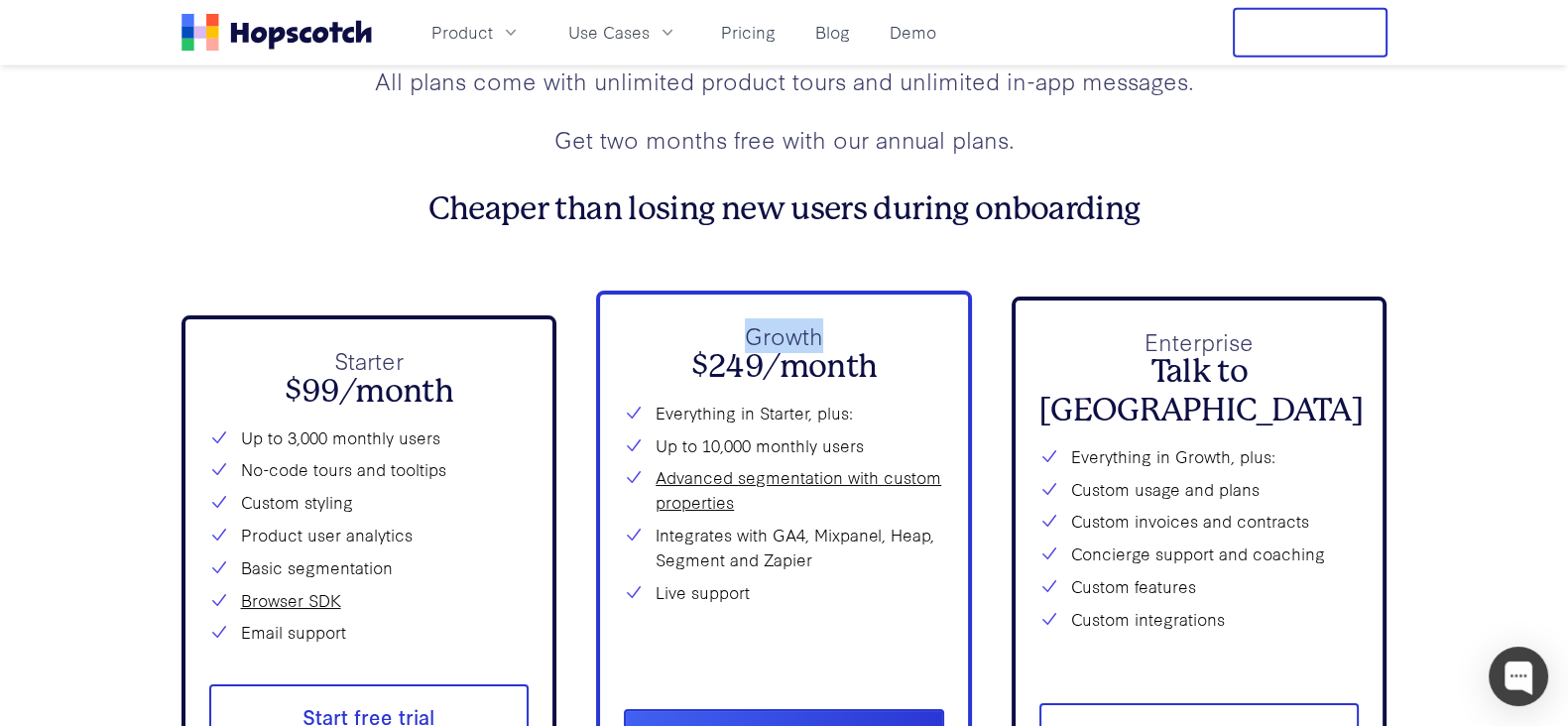 drag, startPoint x: 784, startPoint y: 366, endPoint x: 835, endPoint y: 361, distance: 51.24451 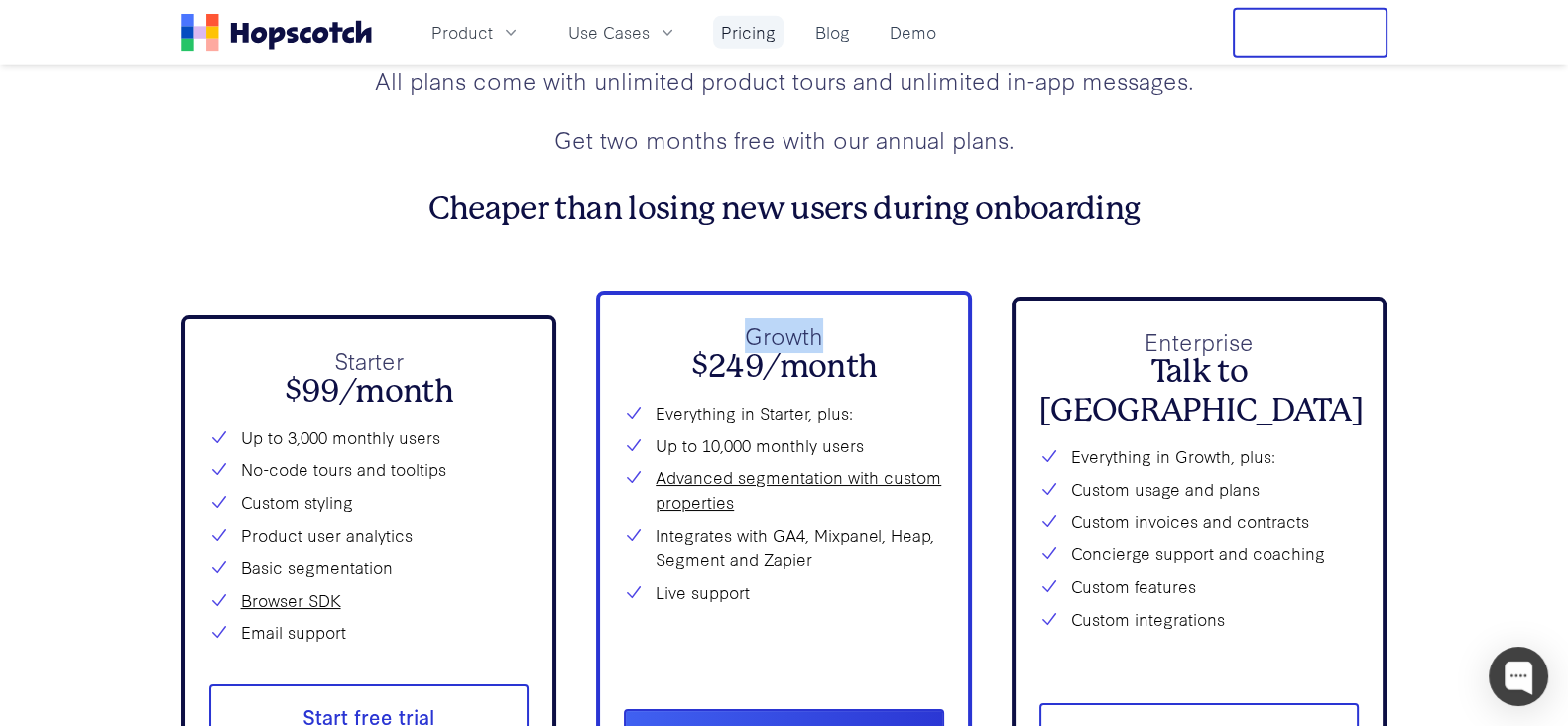 copy on "Growth" 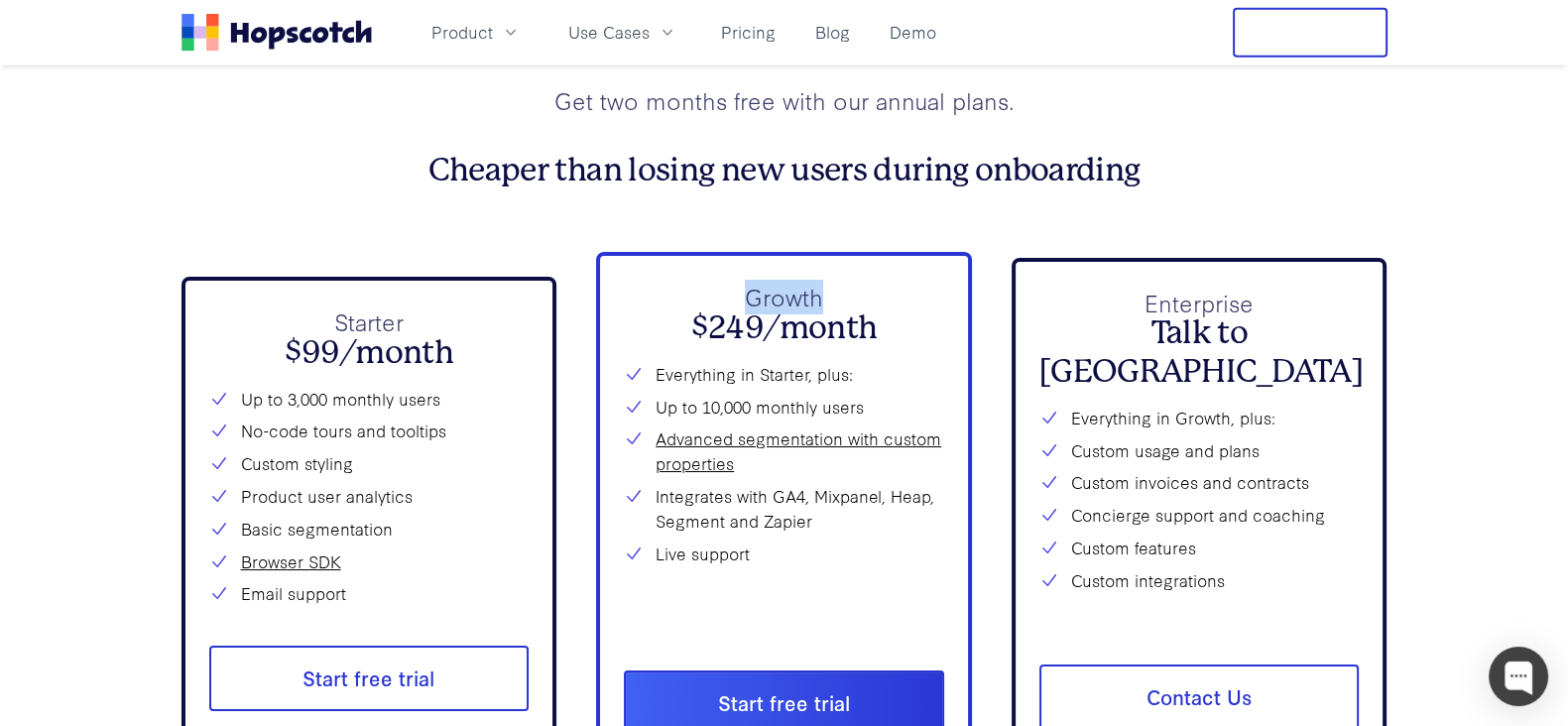 scroll, scrollTop: 7006, scrollLeft: 0, axis: vertical 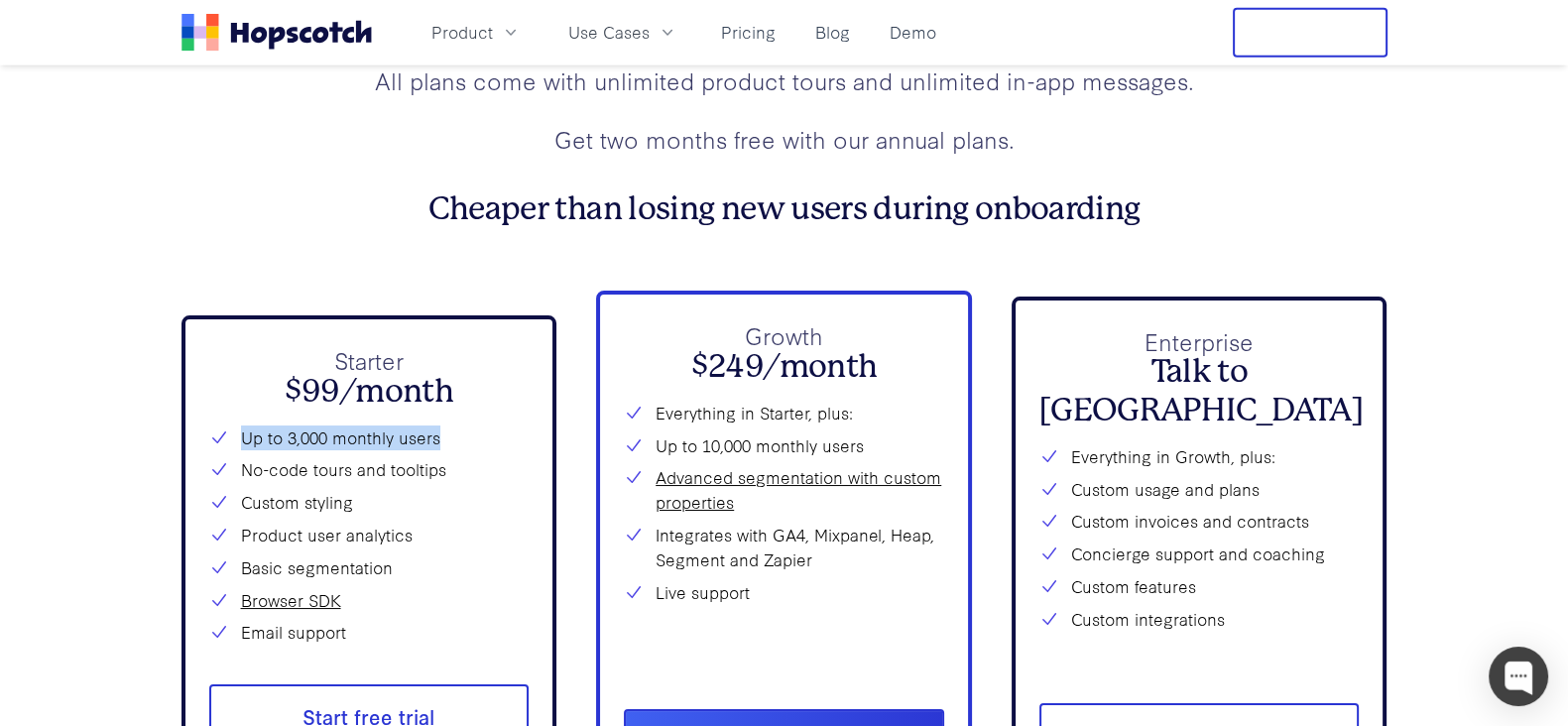 drag, startPoint x: 238, startPoint y: 475, endPoint x: 464, endPoint y: 504, distance: 227.853 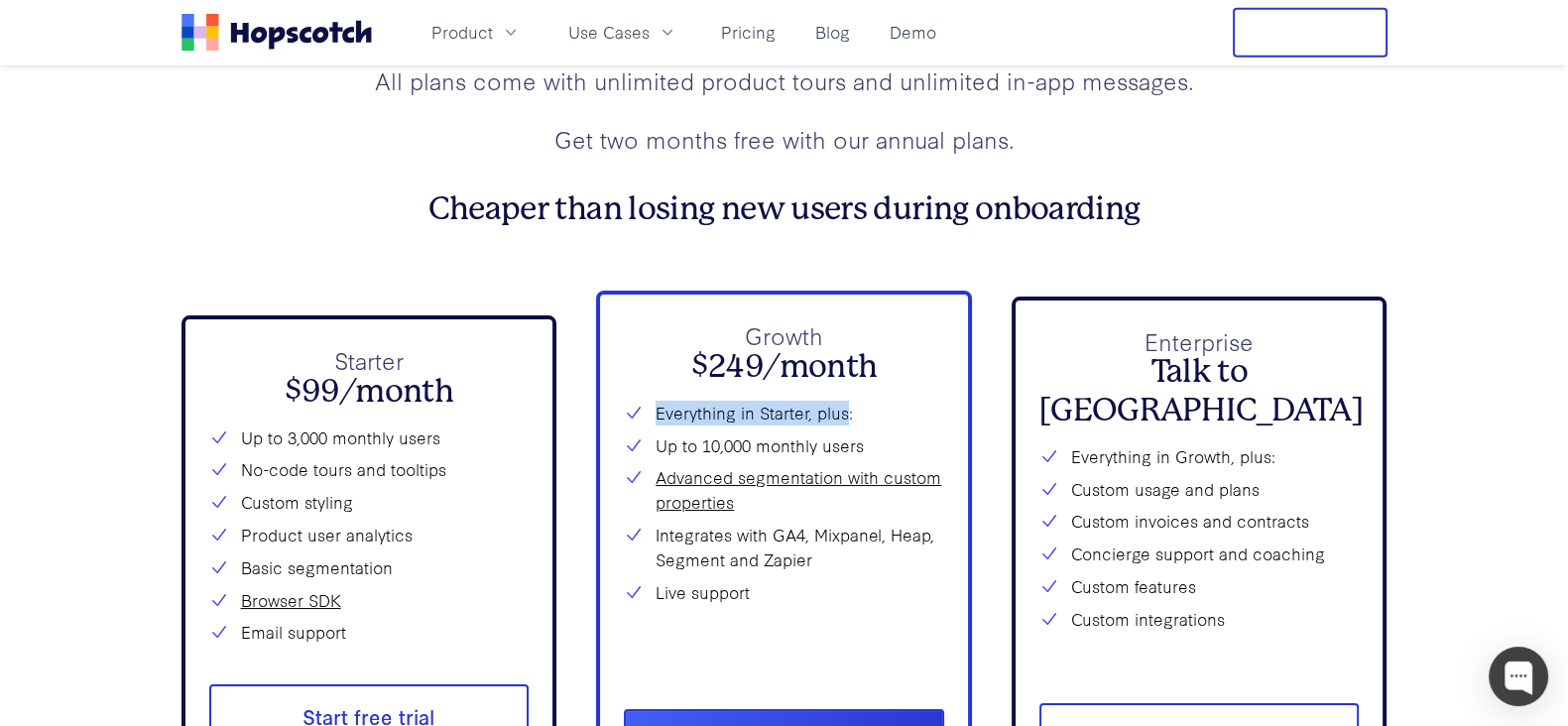 drag, startPoint x: 655, startPoint y: 451, endPoint x: 843, endPoint y: 460, distance: 188.2153 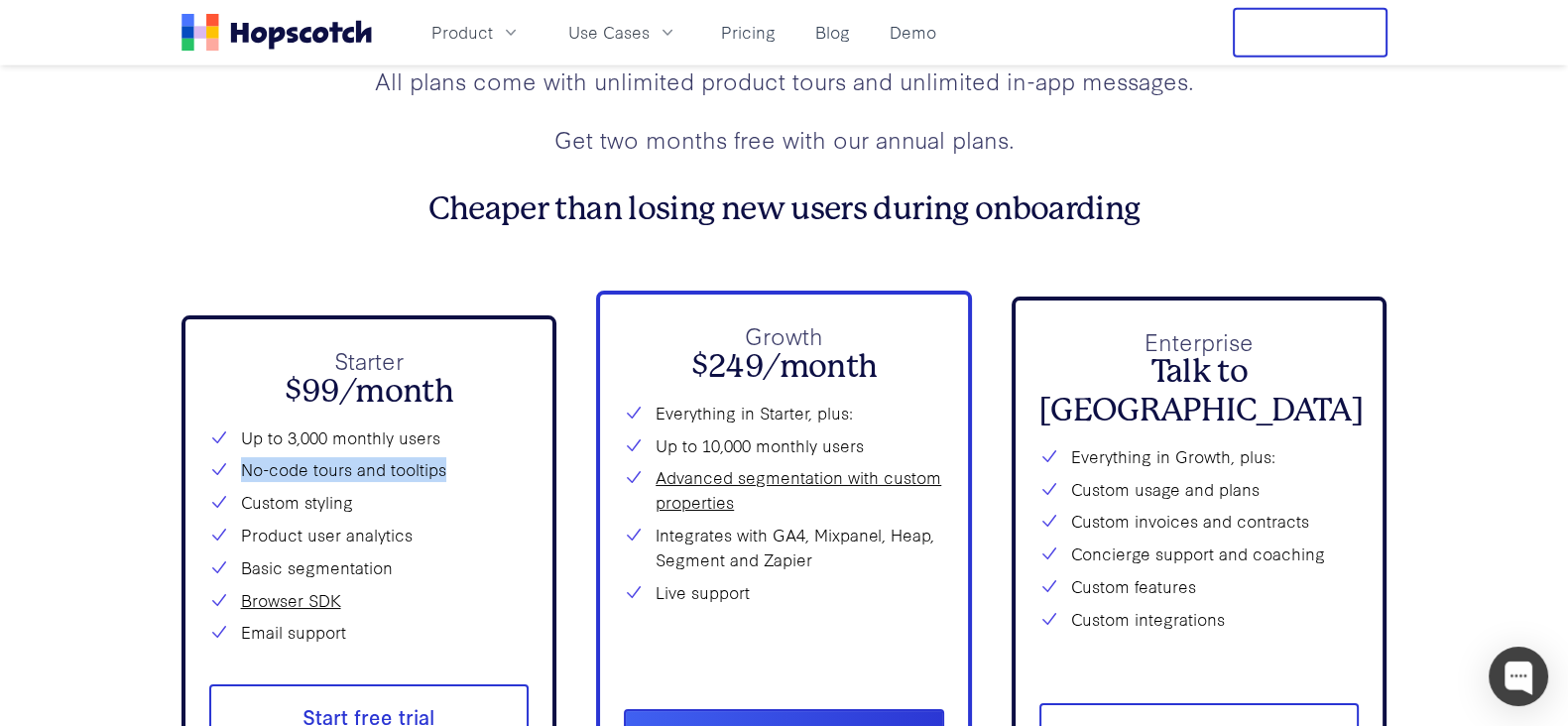 drag, startPoint x: 243, startPoint y: 506, endPoint x: 442, endPoint y: 517, distance: 199.30379 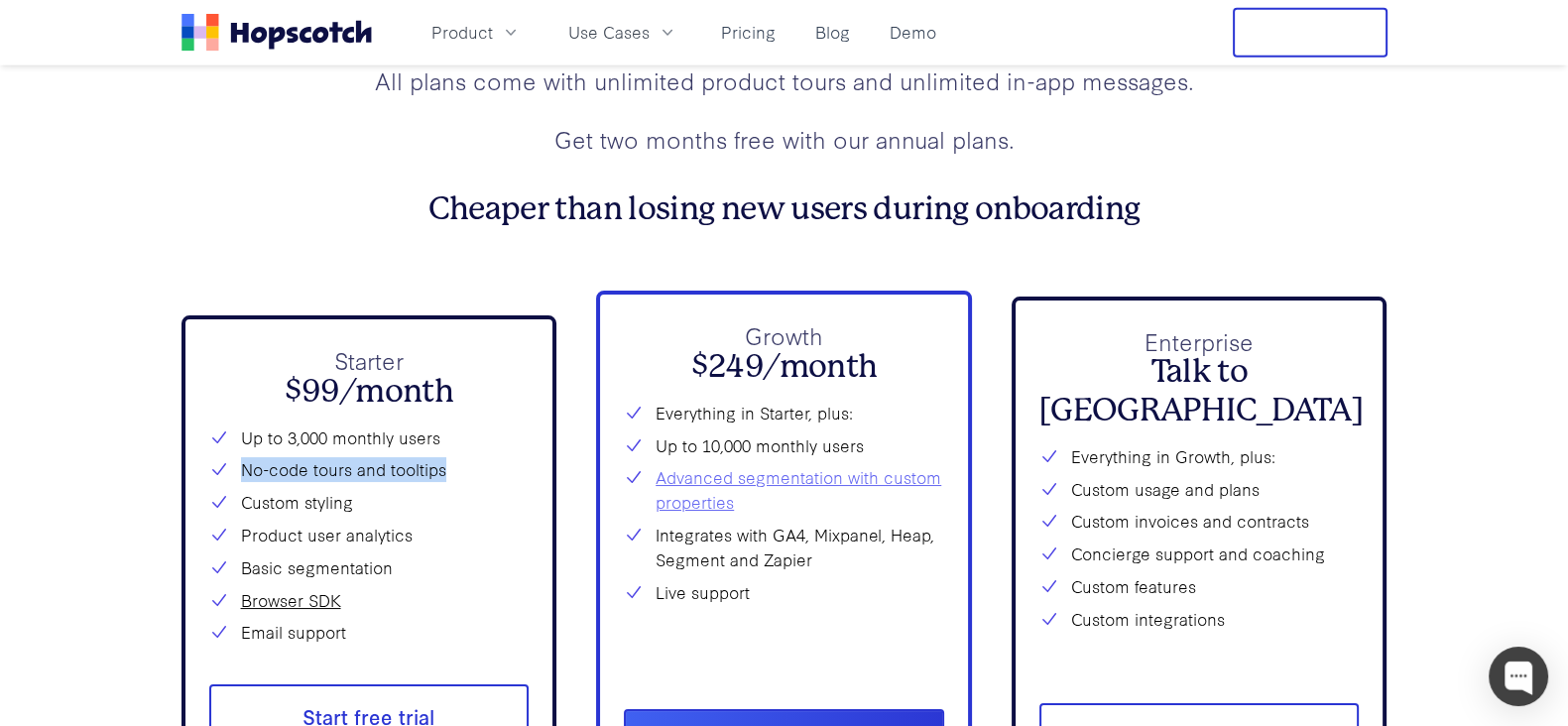 copy on "No-code tours and tooltips" 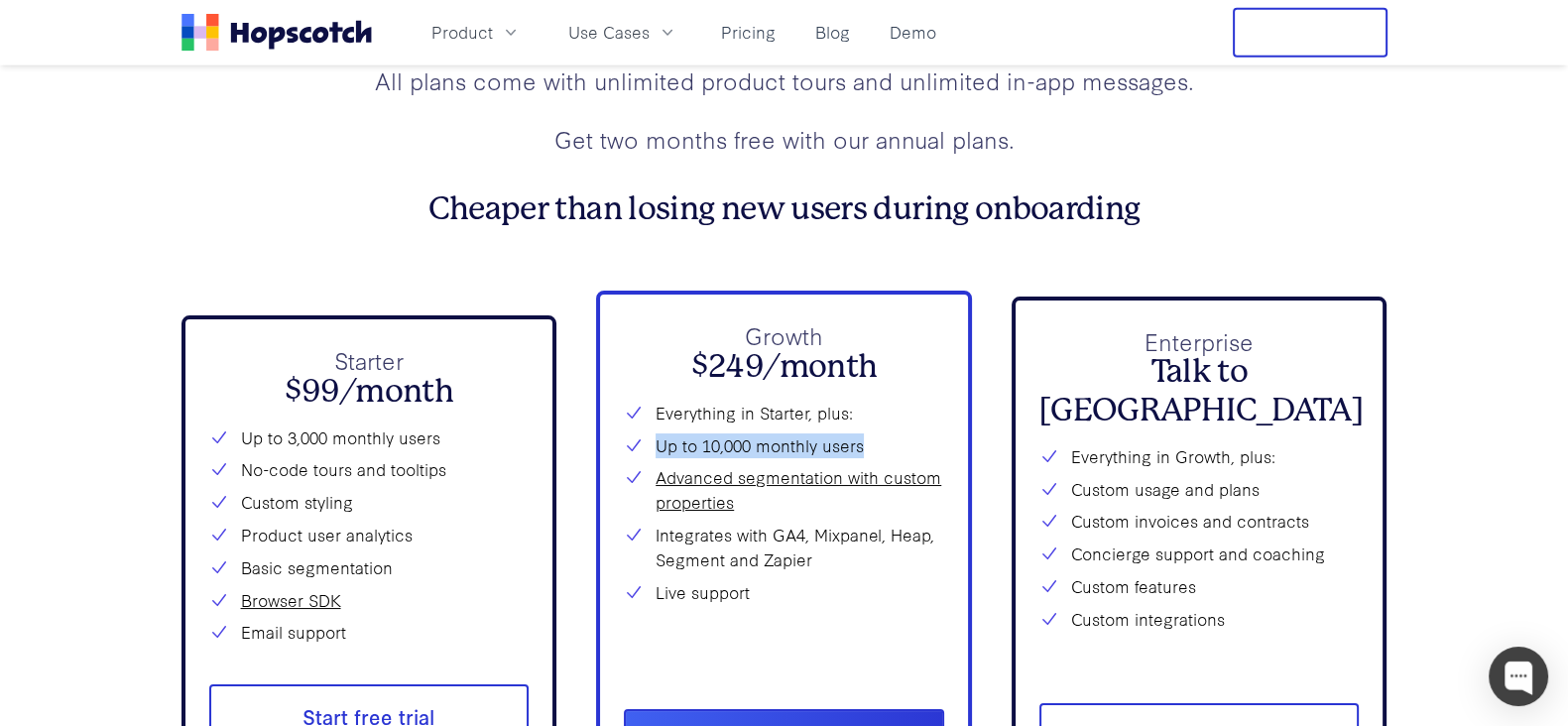 drag, startPoint x: 653, startPoint y: 492, endPoint x: 862, endPoint y: 488, distance: 209.03827 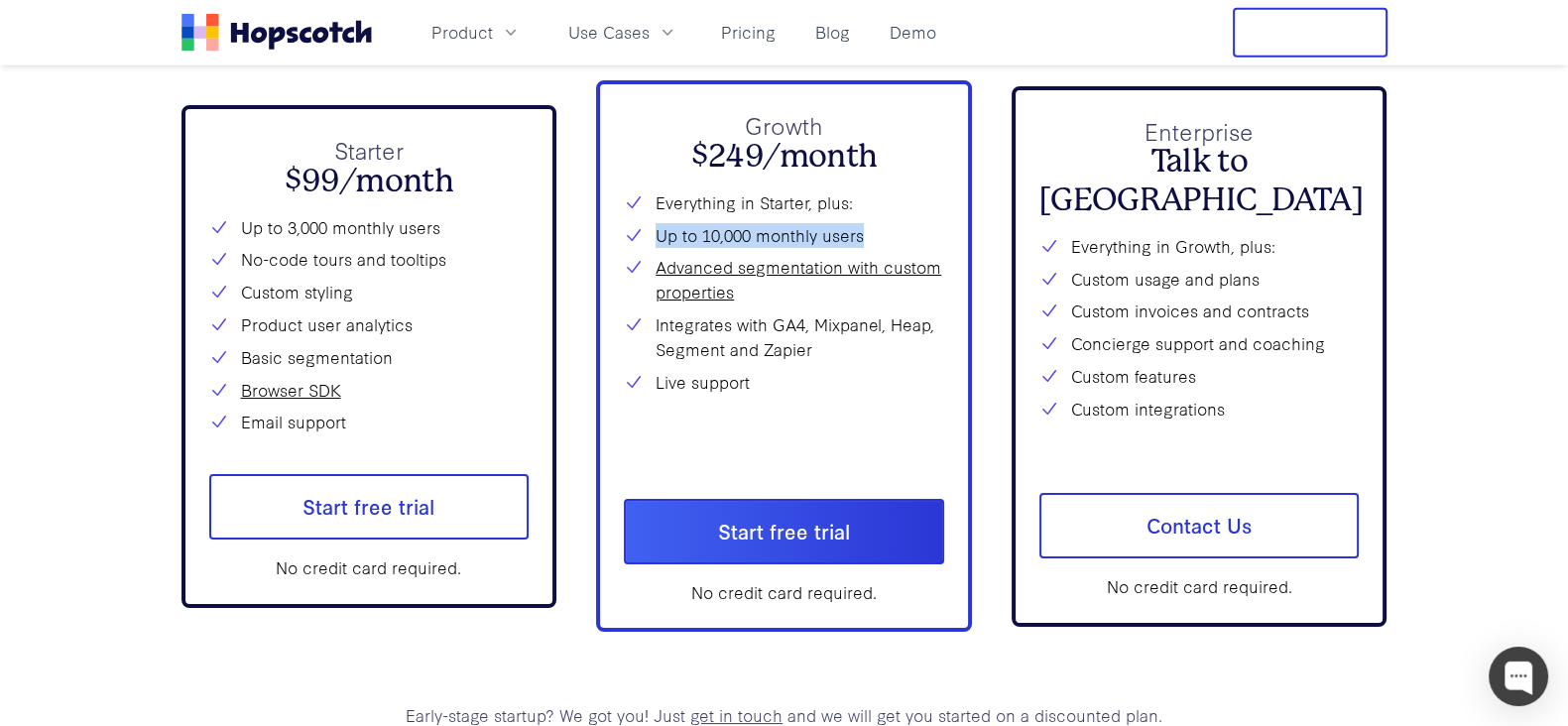 scroll, scrollTop: 7254, scrollLeft: 0, axis: vertical 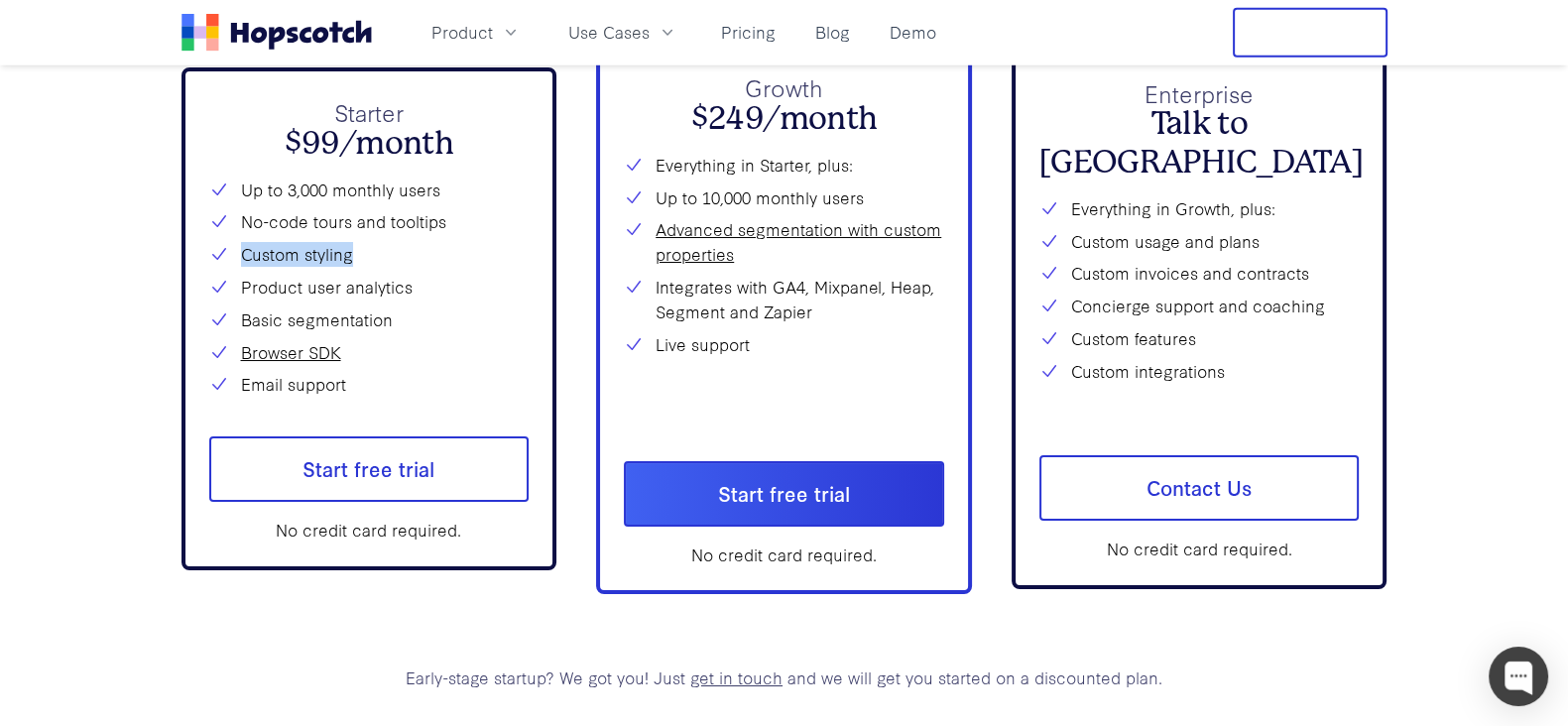 drag, startPoint x: 238, startPoint y: 293, endPoint x: 349, endPoint y: 298, distance: 111.11256 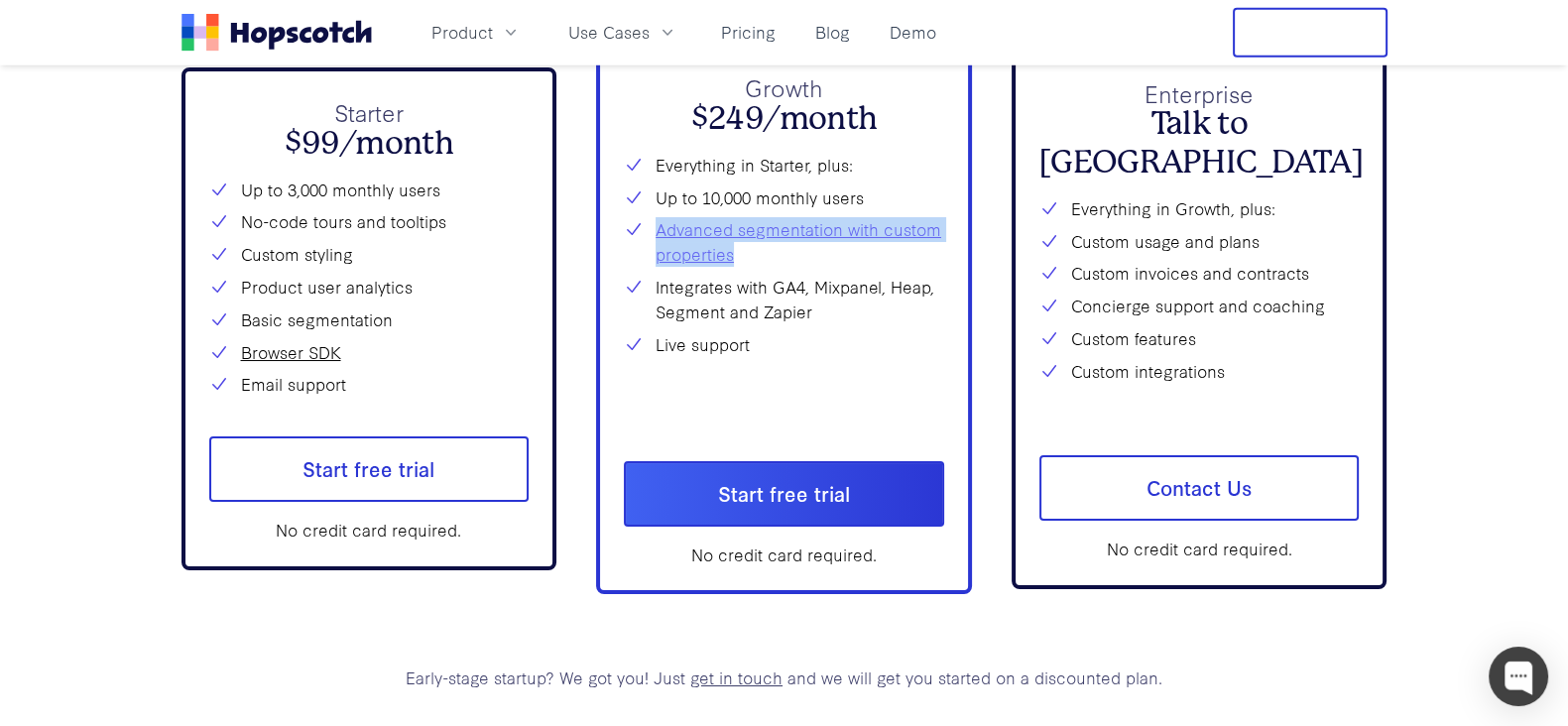 drag, startPoint x: 653, startPoint y: 267, endPoint x: 744, endPoint y: 302, distance: 97.49872 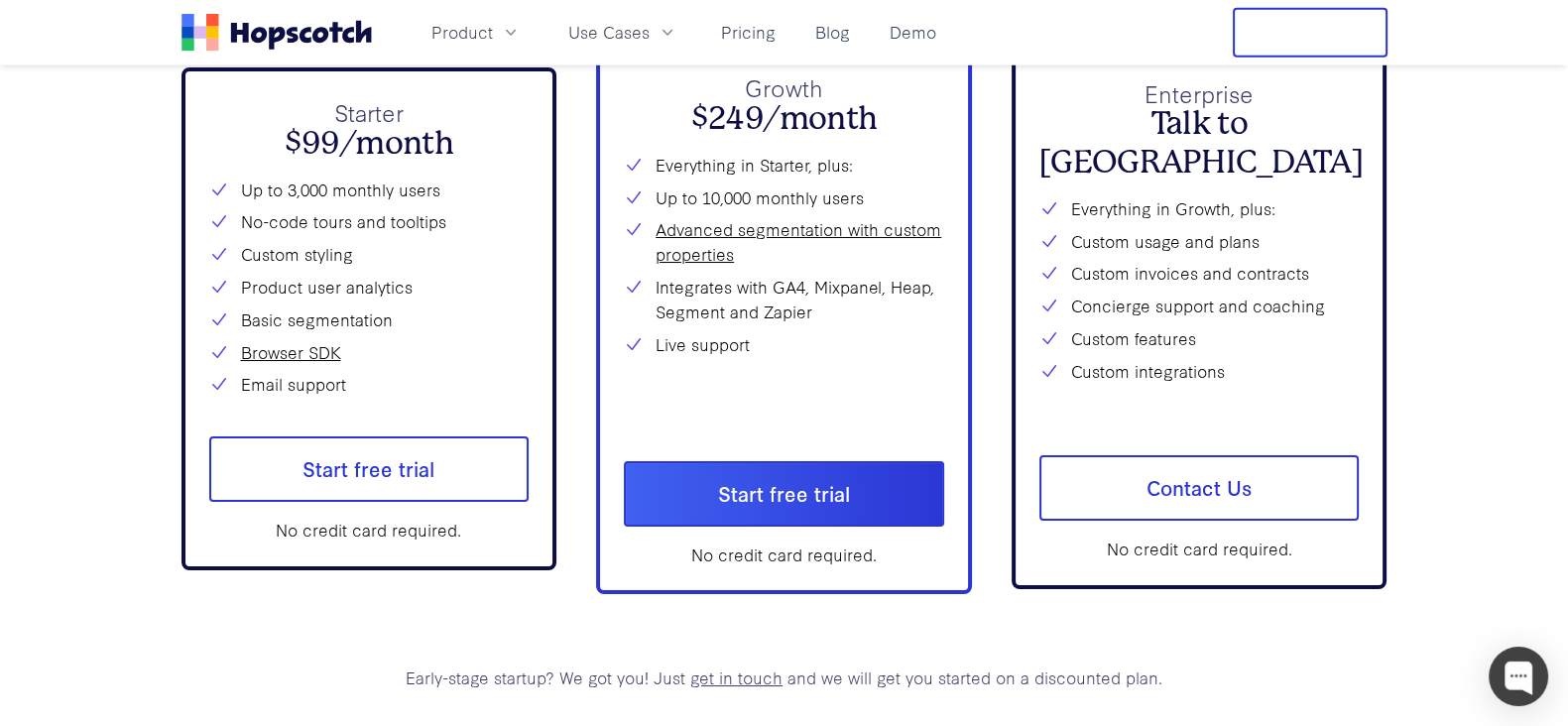 drag, startPoint x: 233, startPoint y: 357, endPoint x: 392, endPoint y: 356, distance: 159.00314 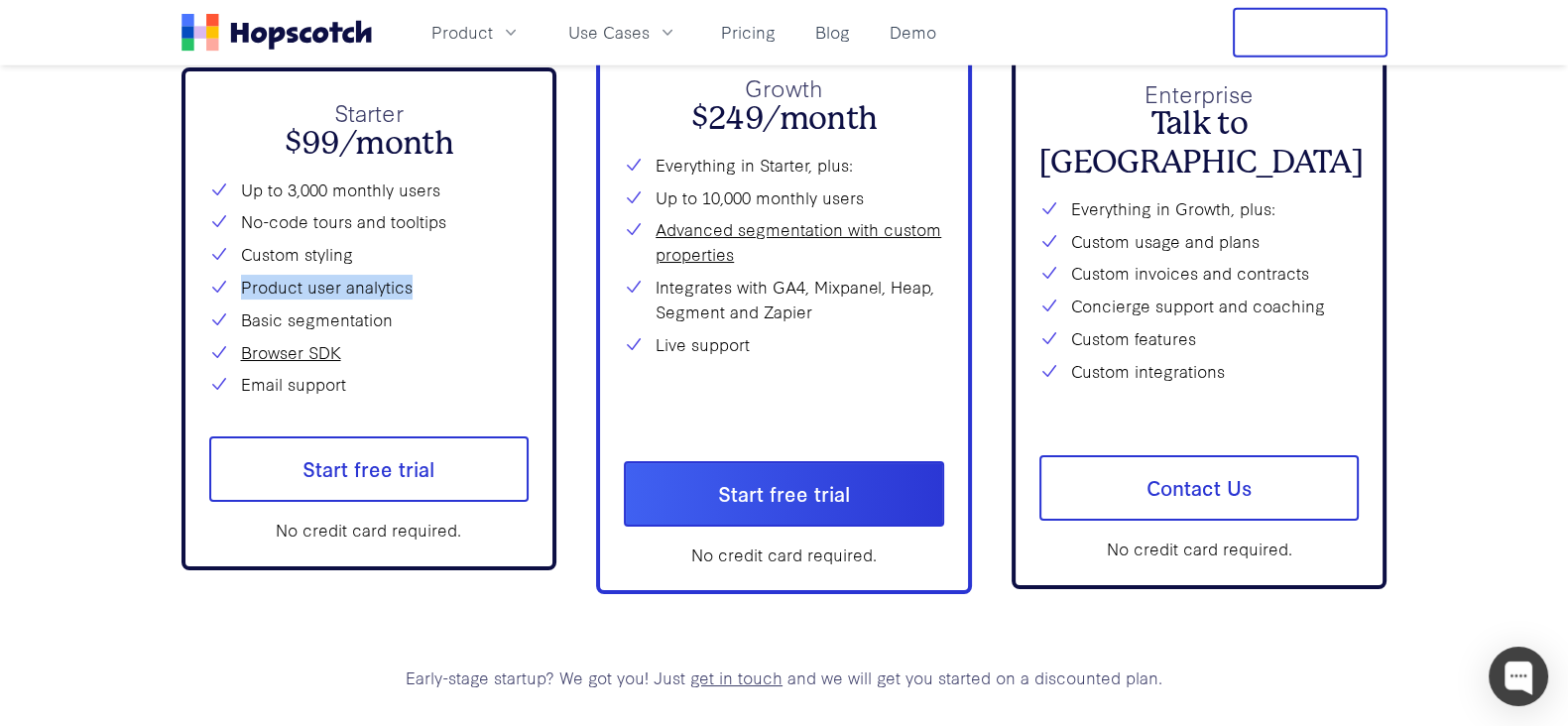 drag, startPoint x: 241, startPoint y: 334, endPoint x: 408, endPoint y: 334, distance: 167 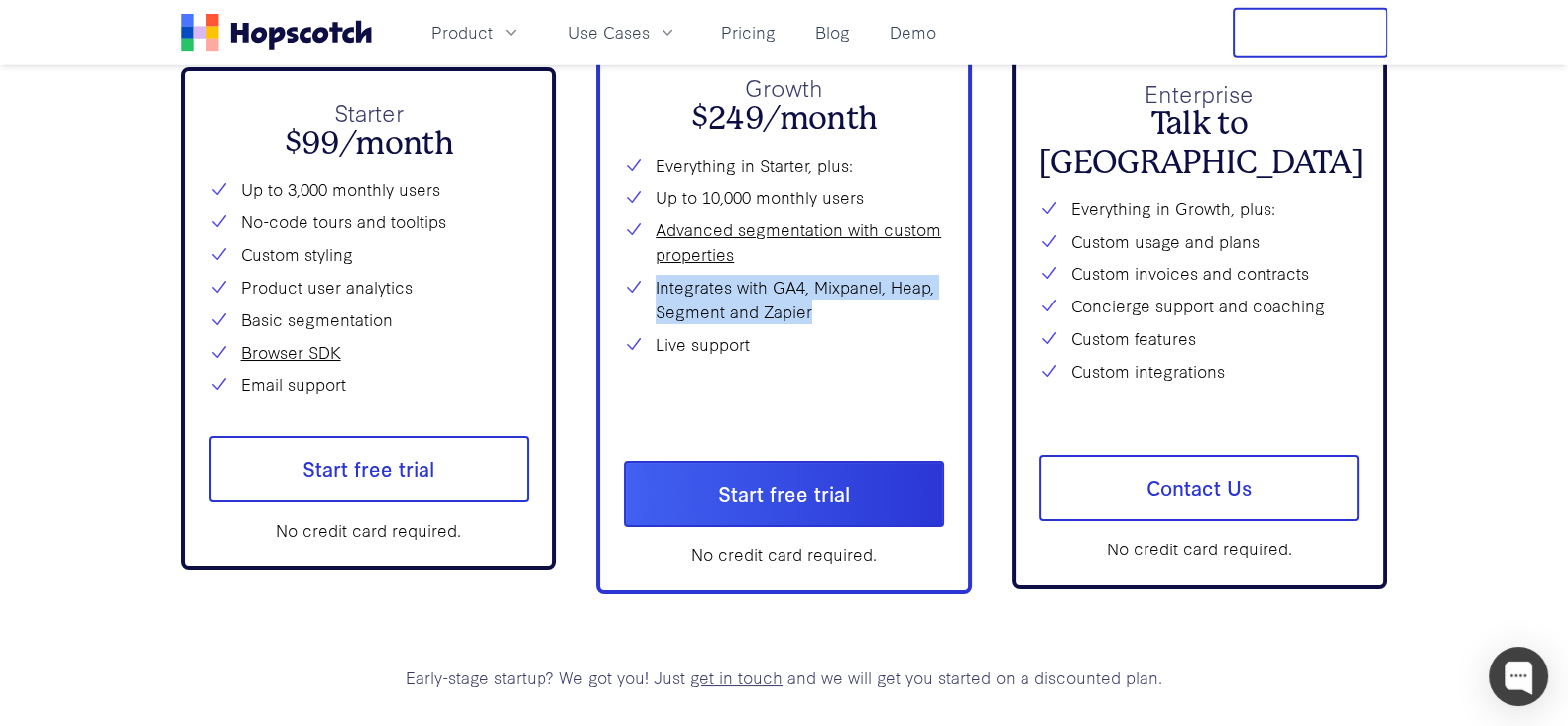 drag, startPoint x: 647, startPoint y: 328, endPoint x: 817, endPoint y: 347, distance: 171.05847 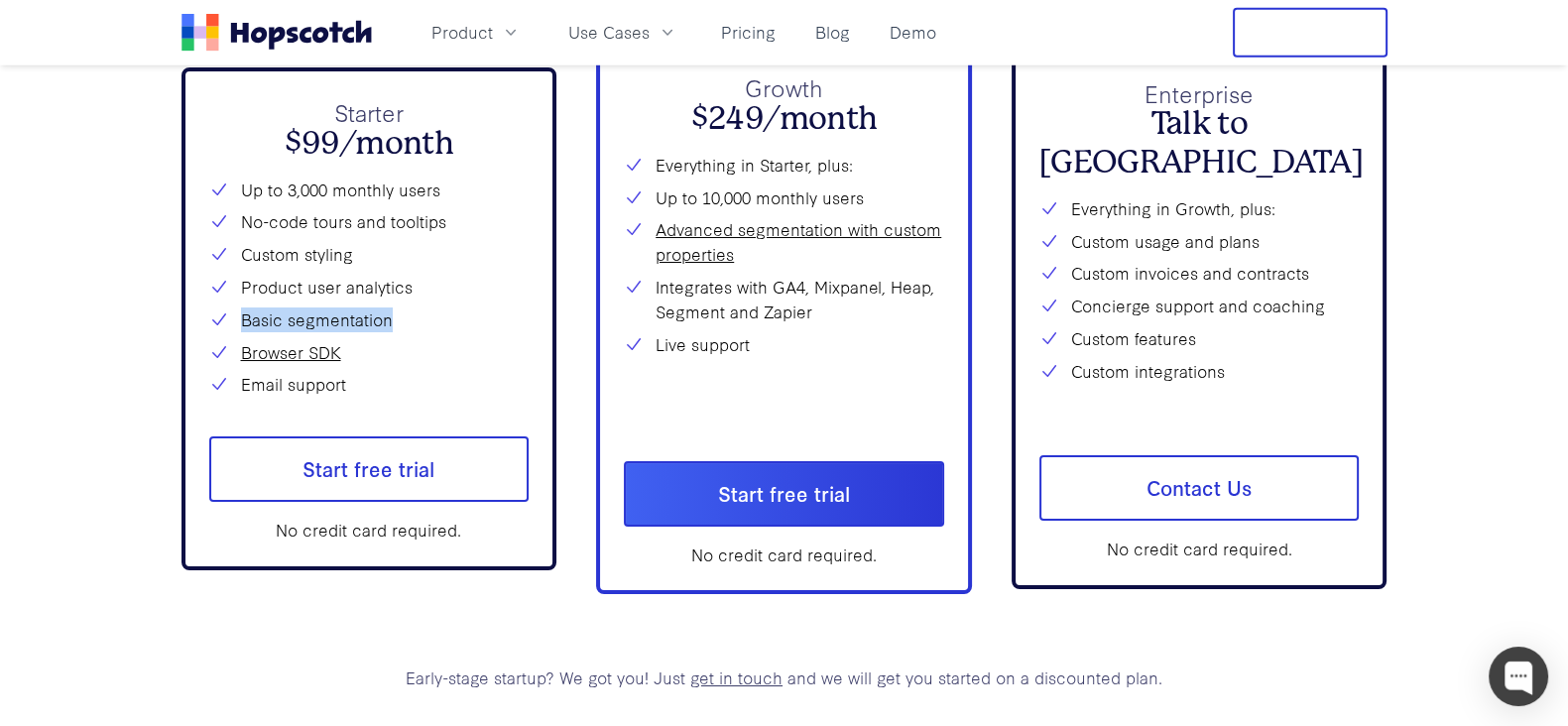 drag, startPoint x: 239, startPoint y: 356, endPoint x: 387, endPoint y: 362, distance: 148.12157 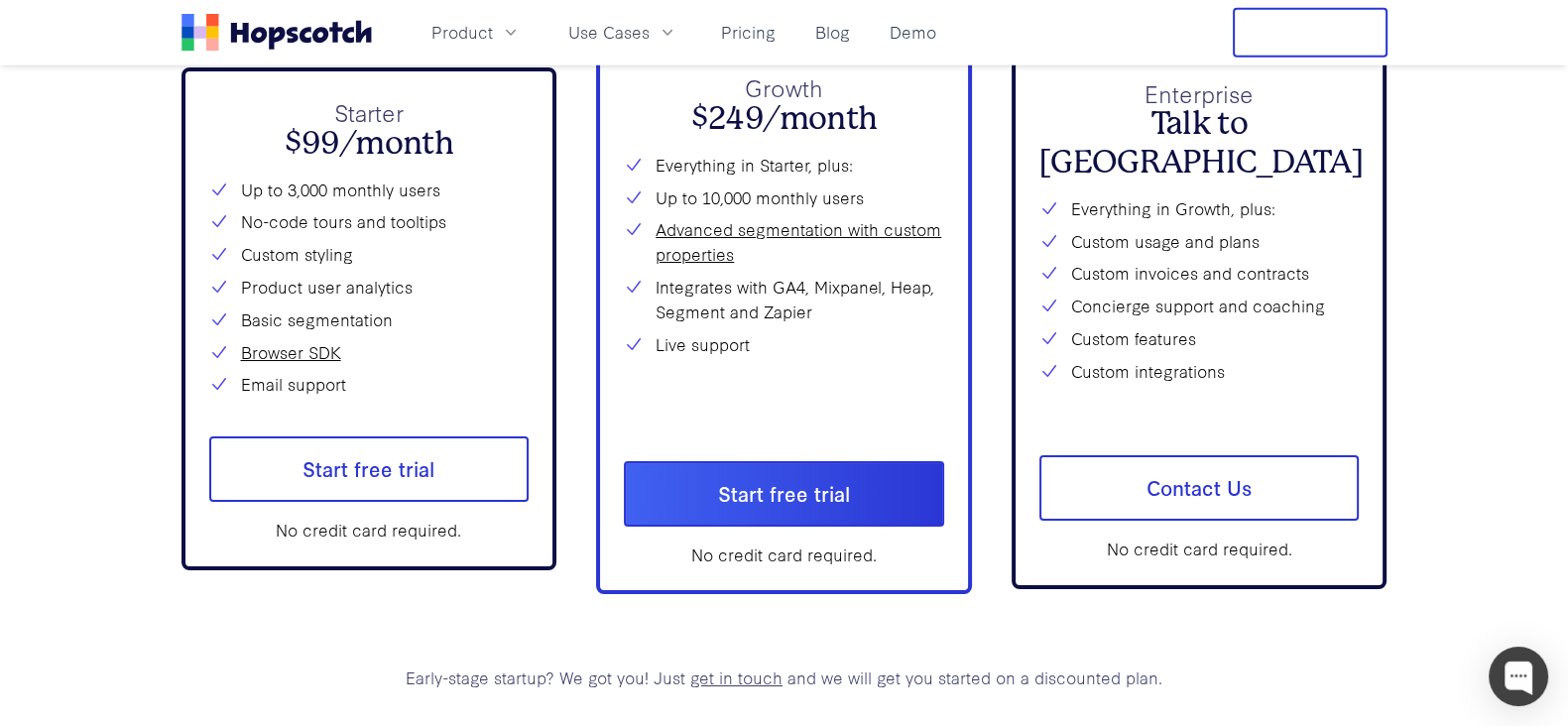drag, startPoint x: 651, startPoint y: 389, endPoint x: 745, endPoint y: 389, distance: 94 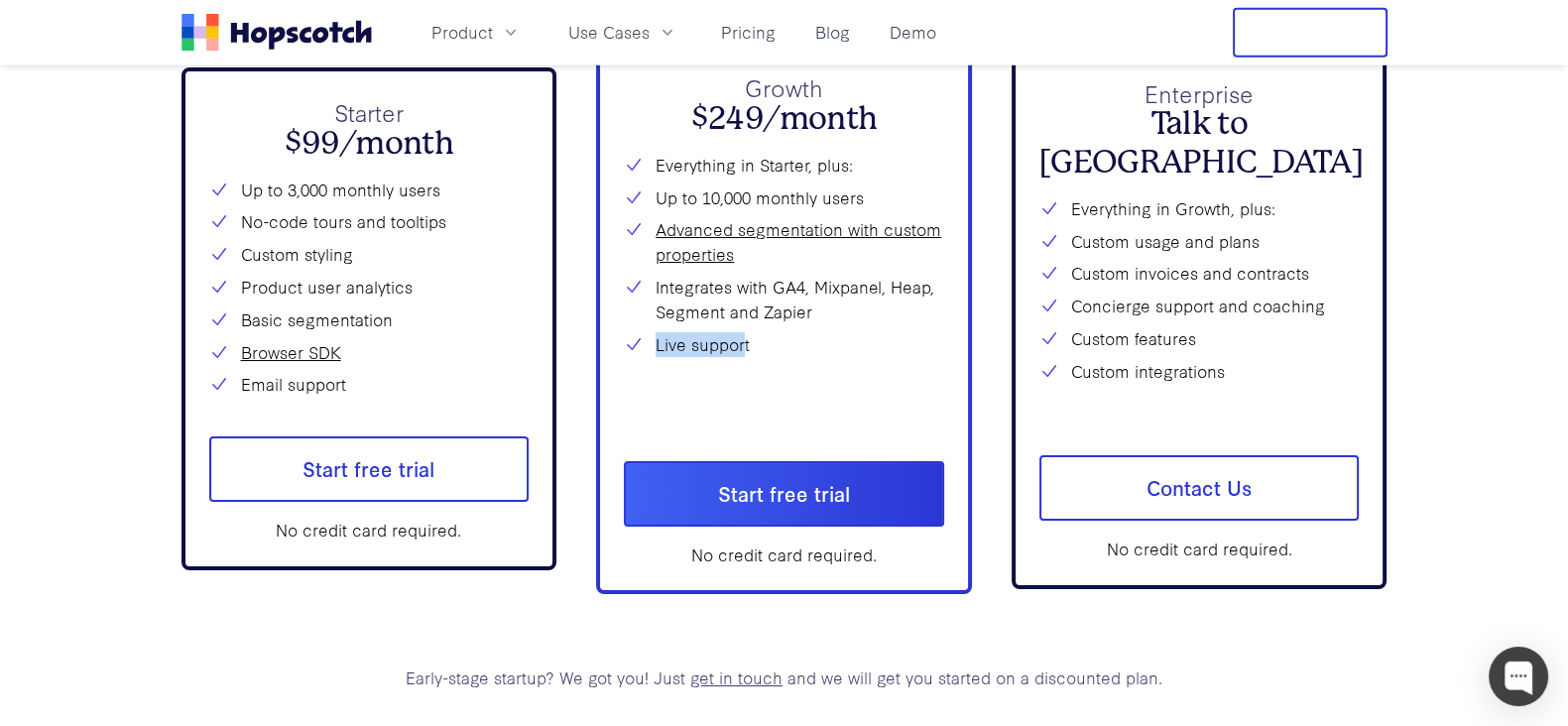 click on "Live support" at bounding box center [784, 344] 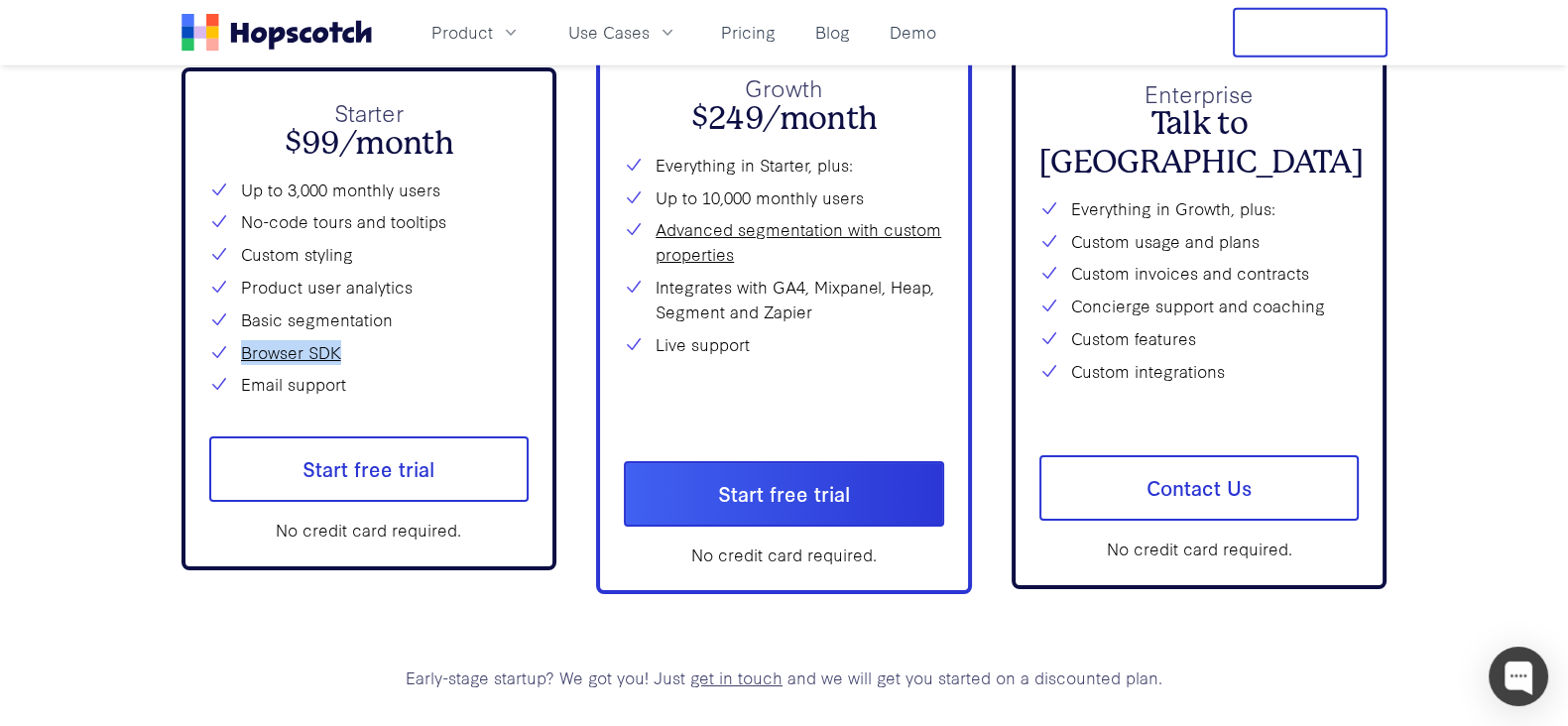 drag, startPoint x: 237, startPoint y: 392, endPoint x: 361, endPoint y: 391, distance: 124.004 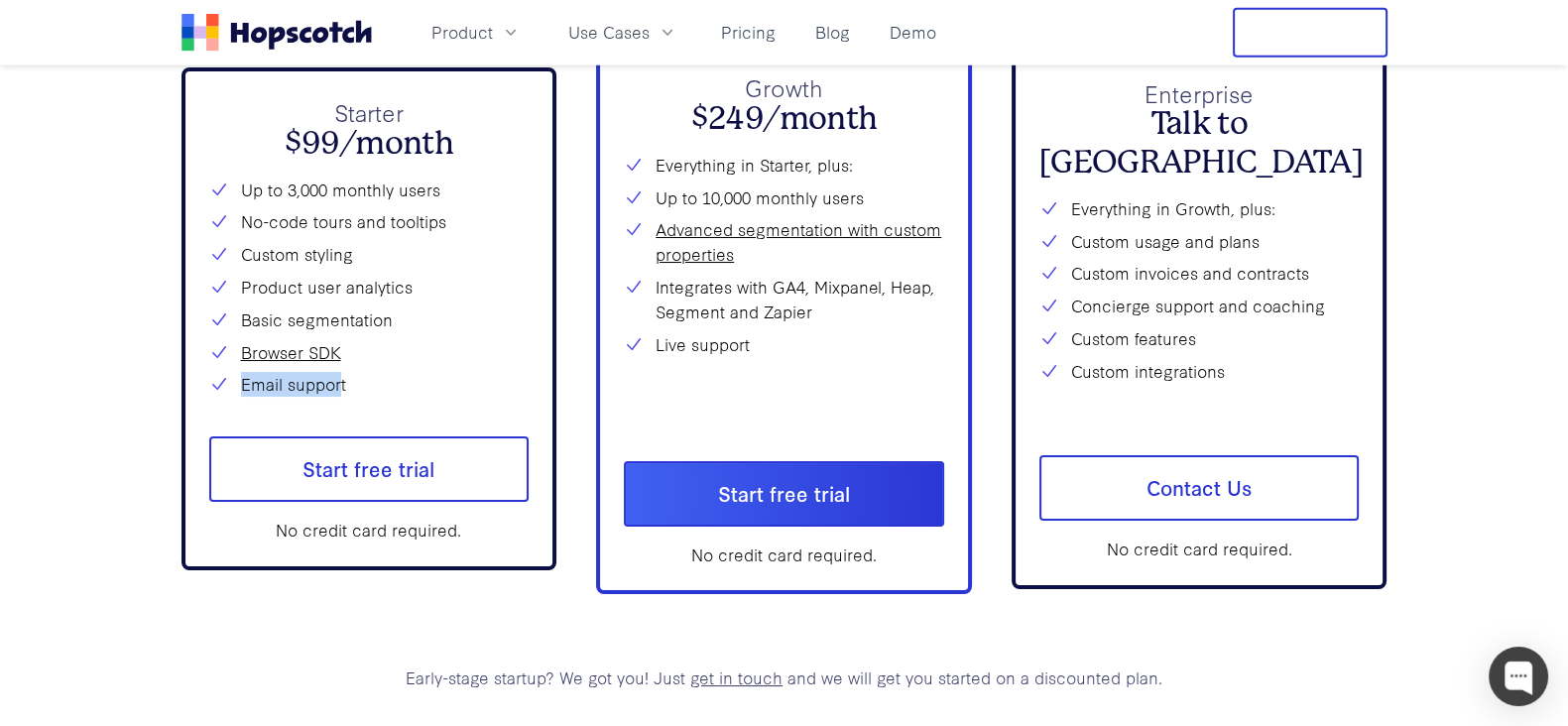drag, startPoint x: 239, startPoint y: 418, endPoint x: 339, endPoint y: 424, distance: 100.17984 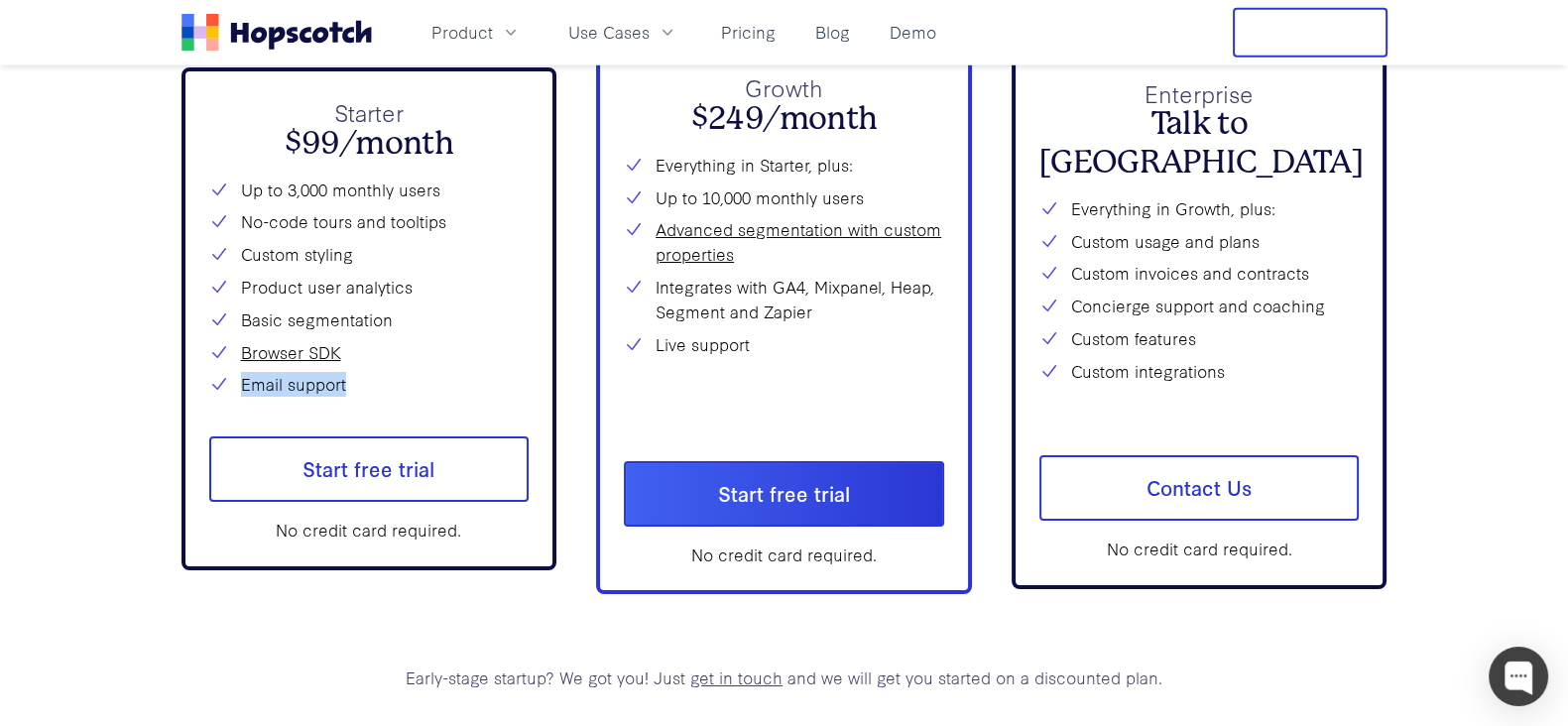 drag, startPoint x: 619, startPoint y: -9, endPoint x: 631, endPoint y: -108, distance: 99.72462 